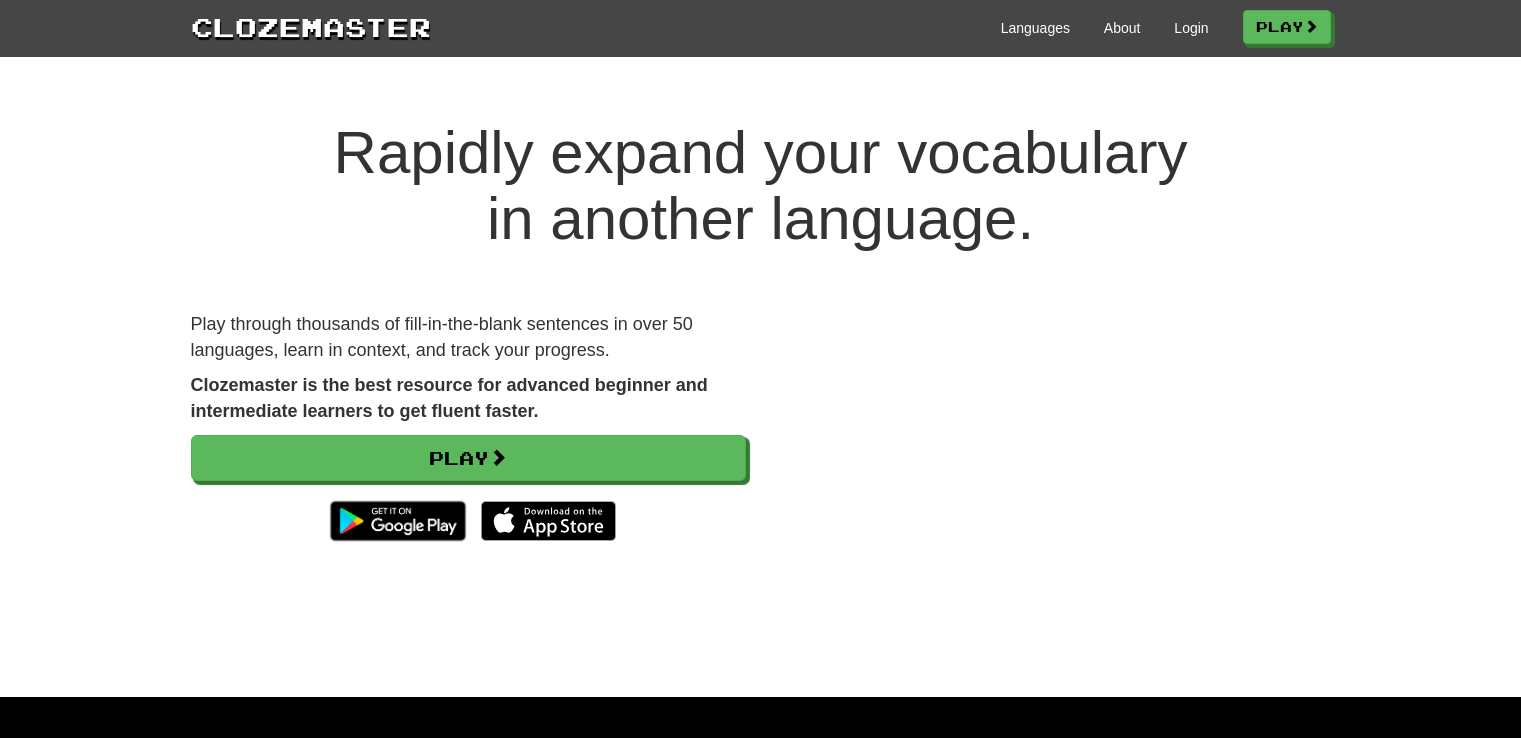 scroll, scrollTop: 0, scrollLeft: 0, axis: both 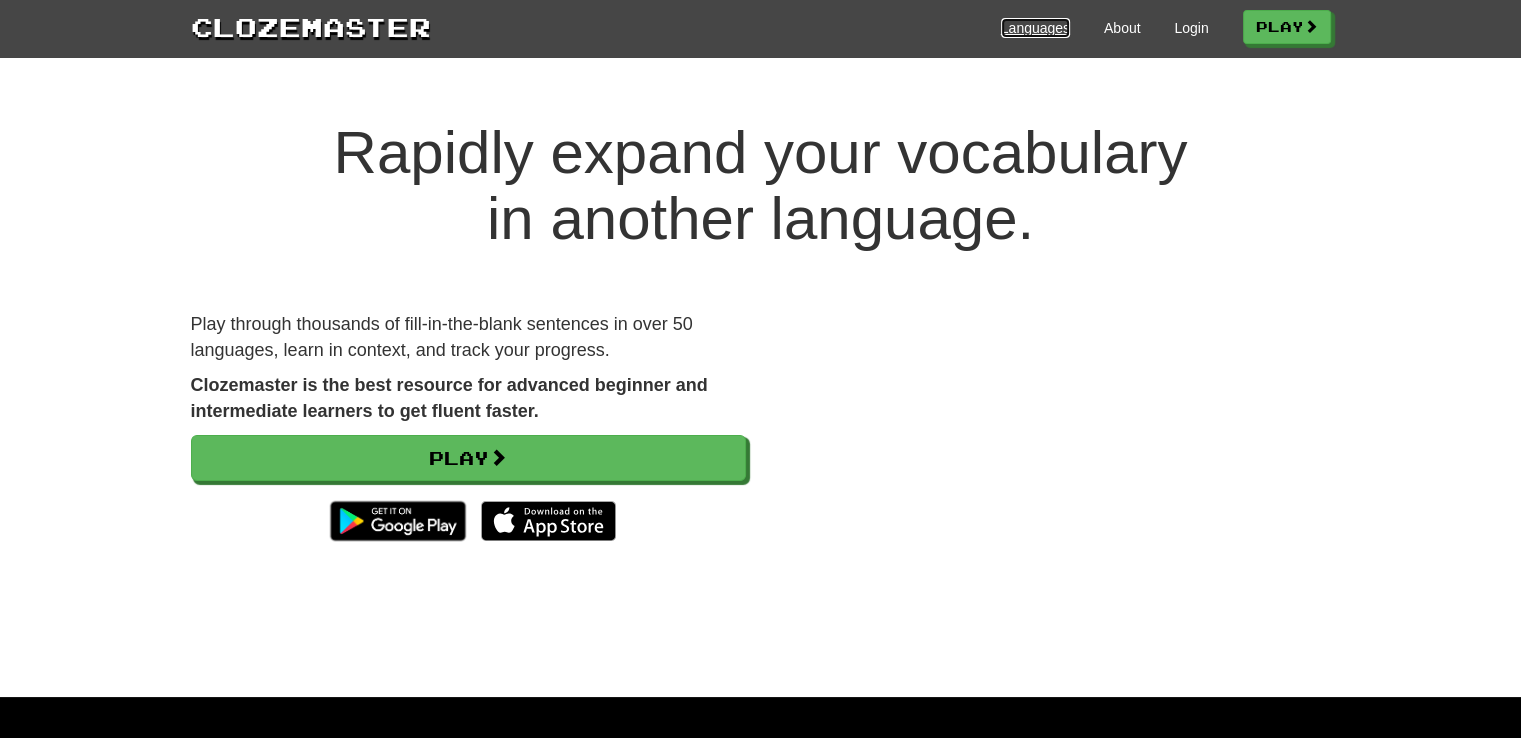 click on "Languages" at bounding box center [1035, 28] 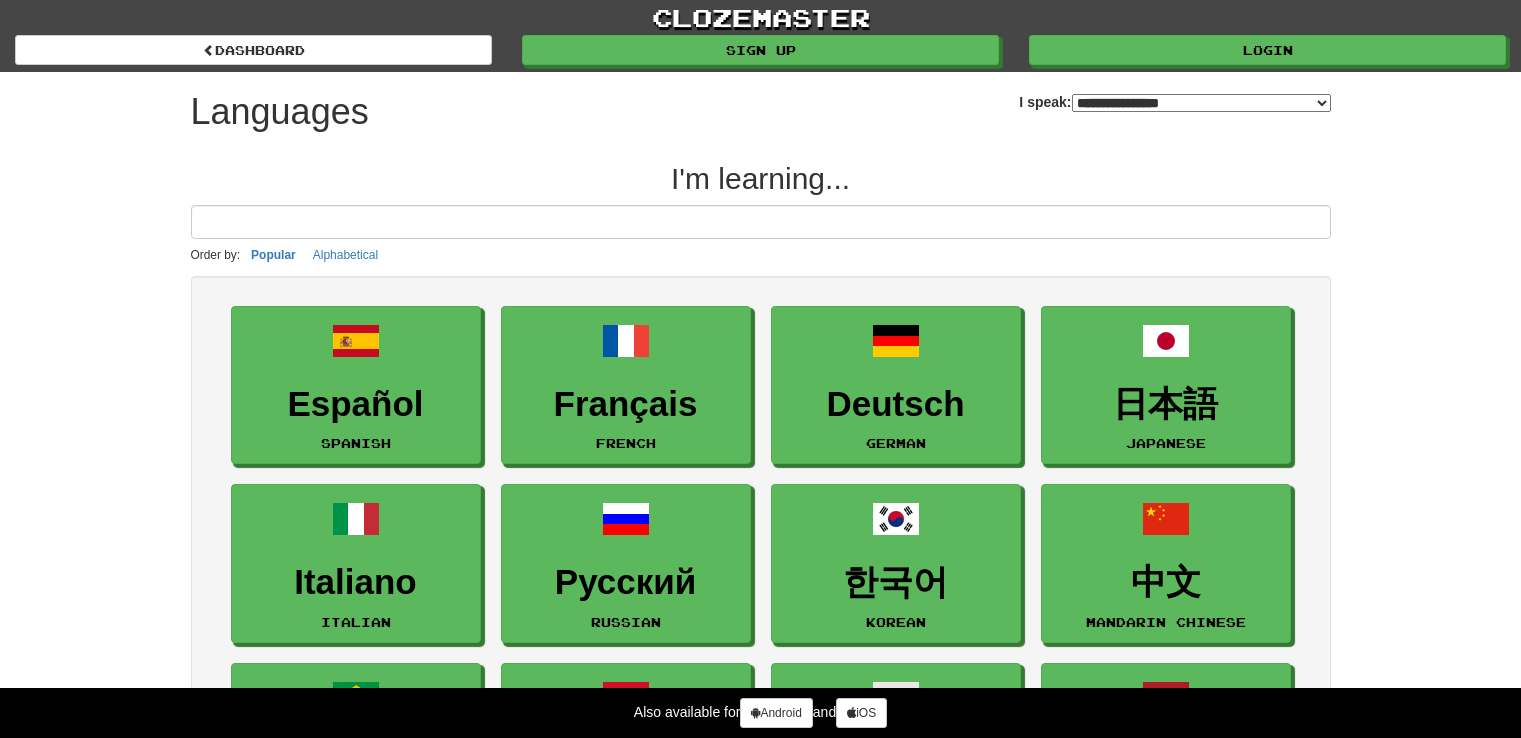 select on "*******" 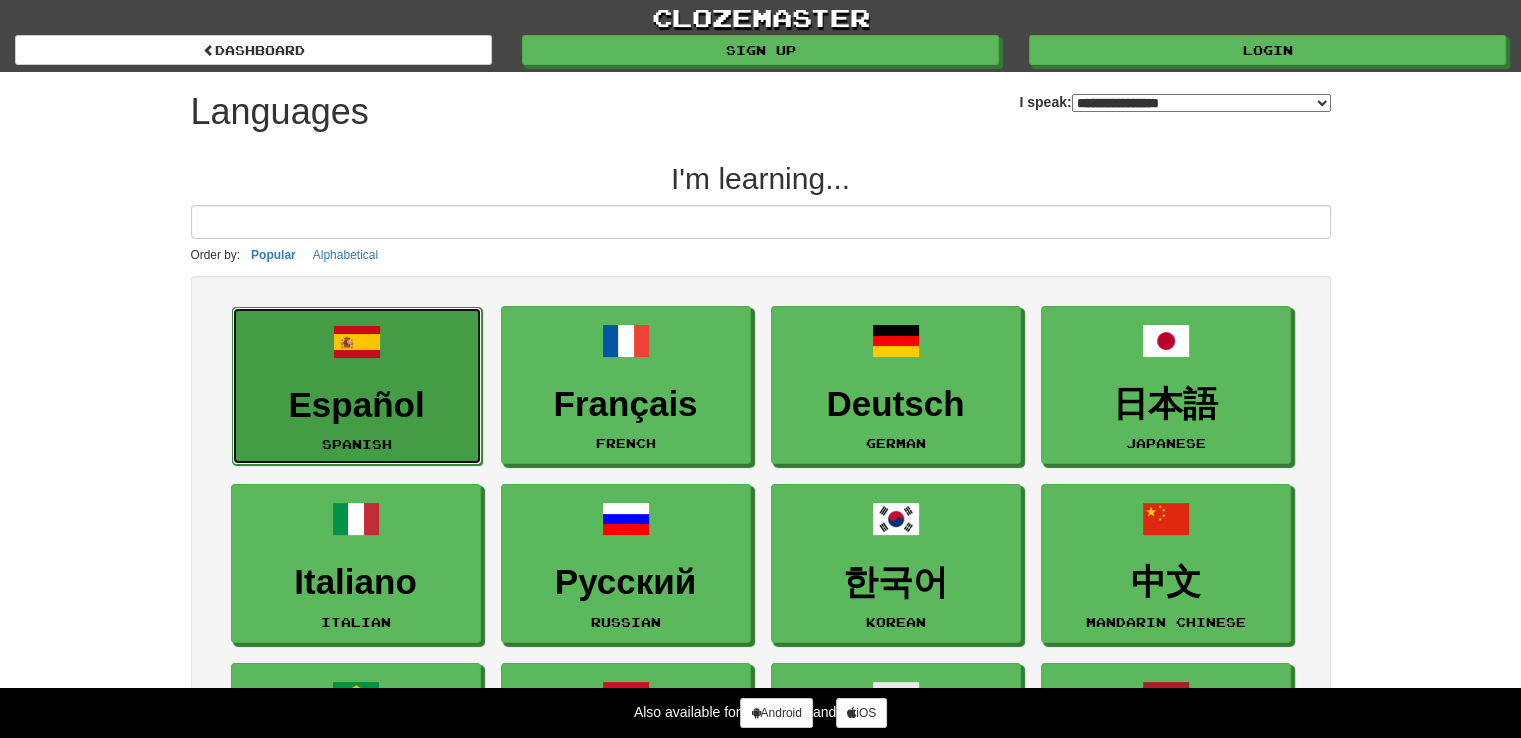 click on "Español Spanish" at bounding box center (357, 386) 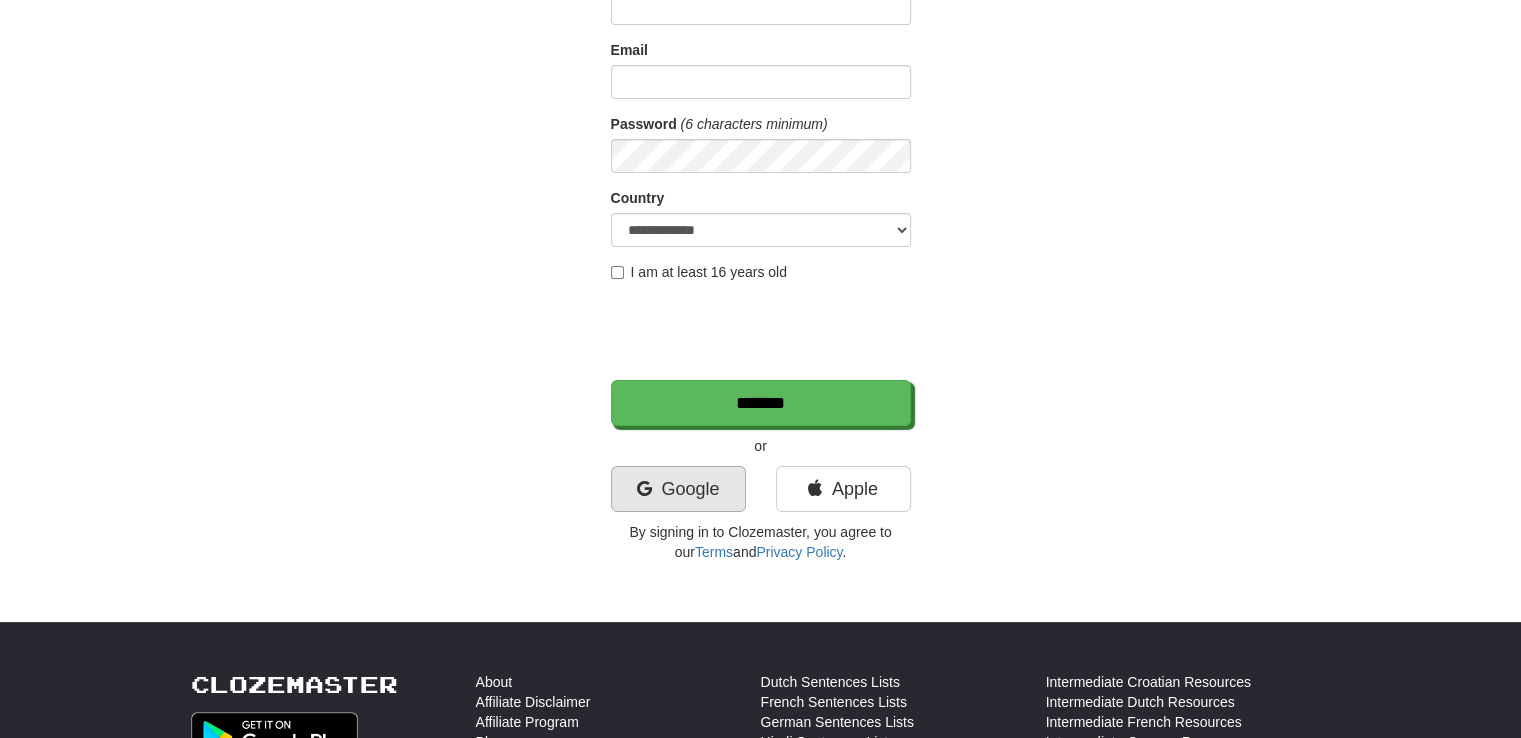 scroll, scrollTop: 200, scrollLeft: 0, axis: vertical 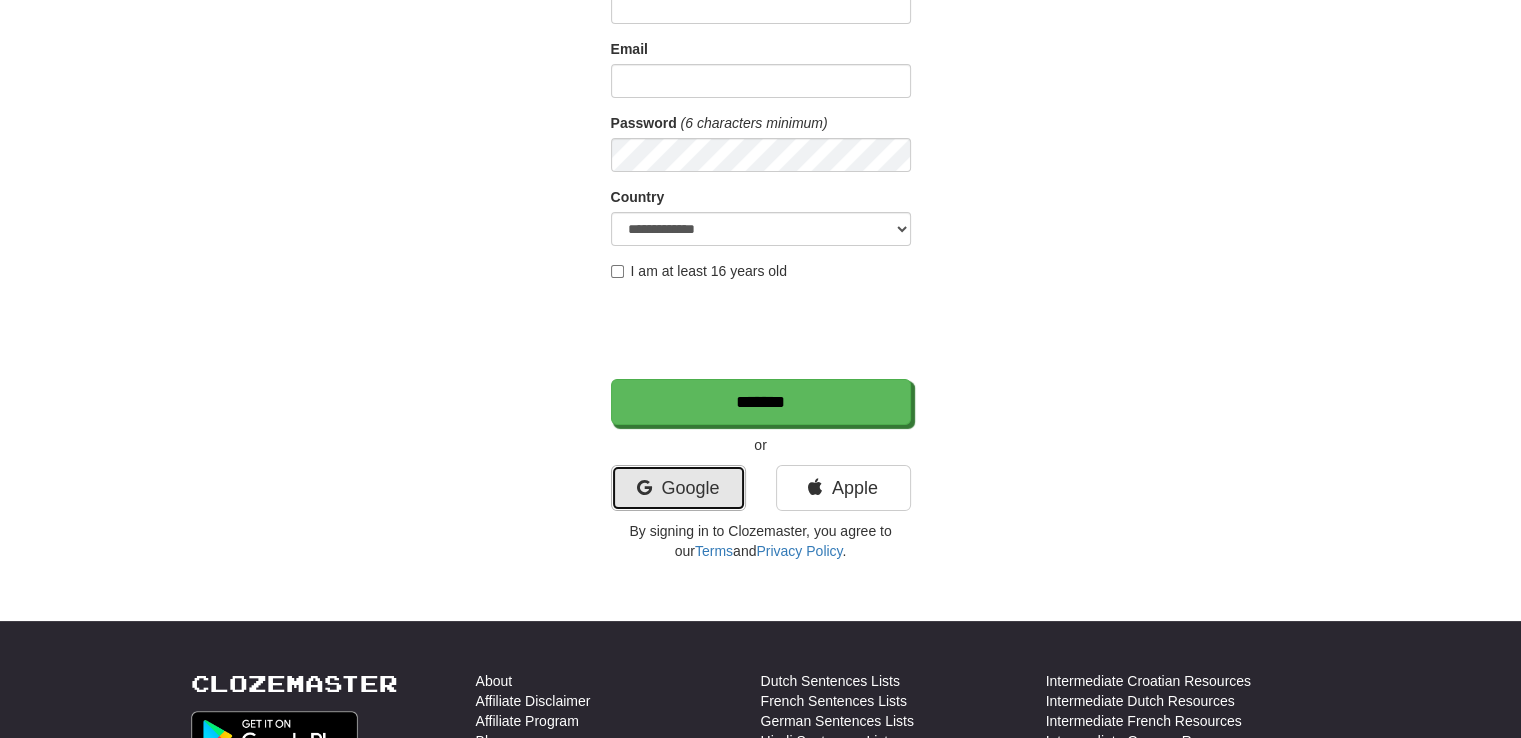 click on "Google" at bounding box center (678, 488) 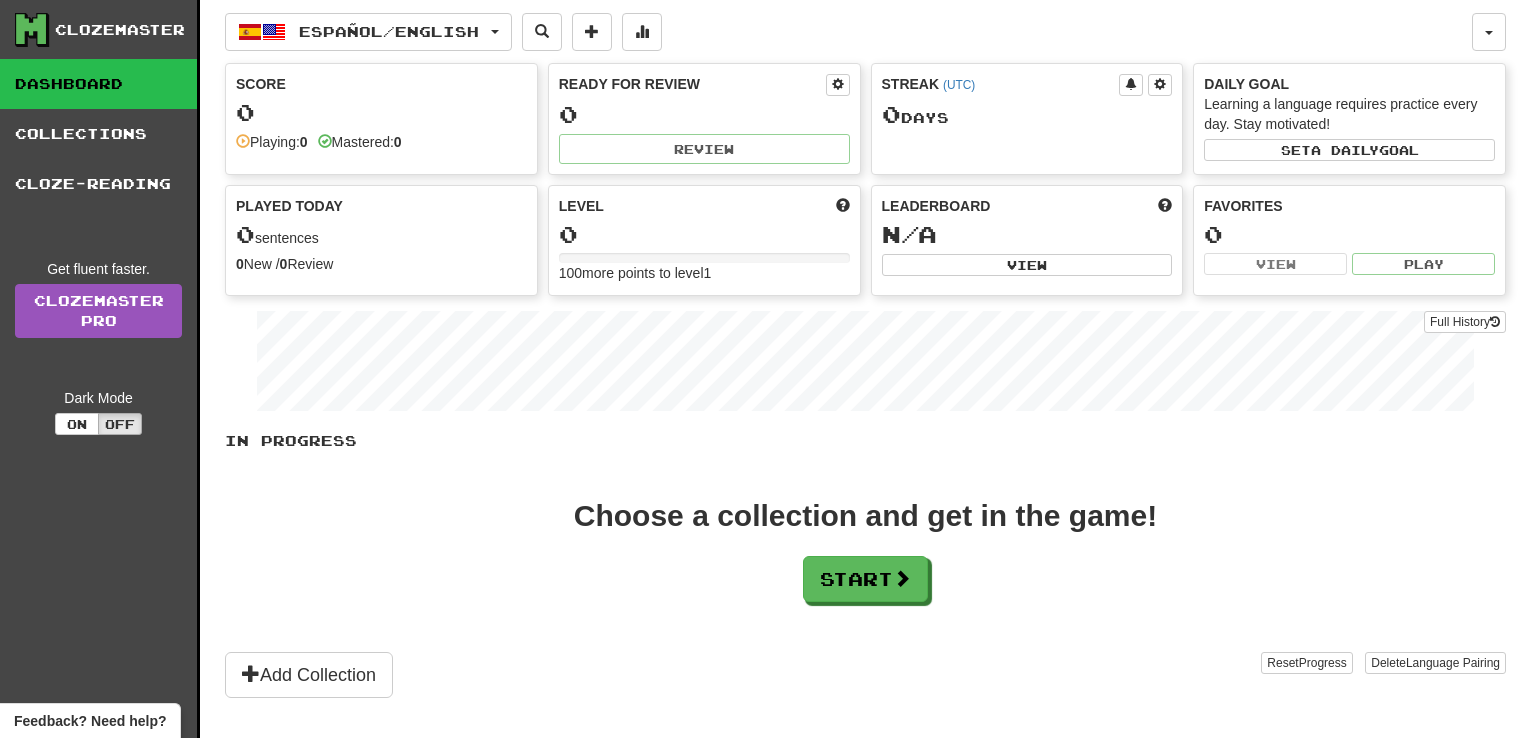 scroll, scrollTop: 0, scrollLeft: 0, axis: both 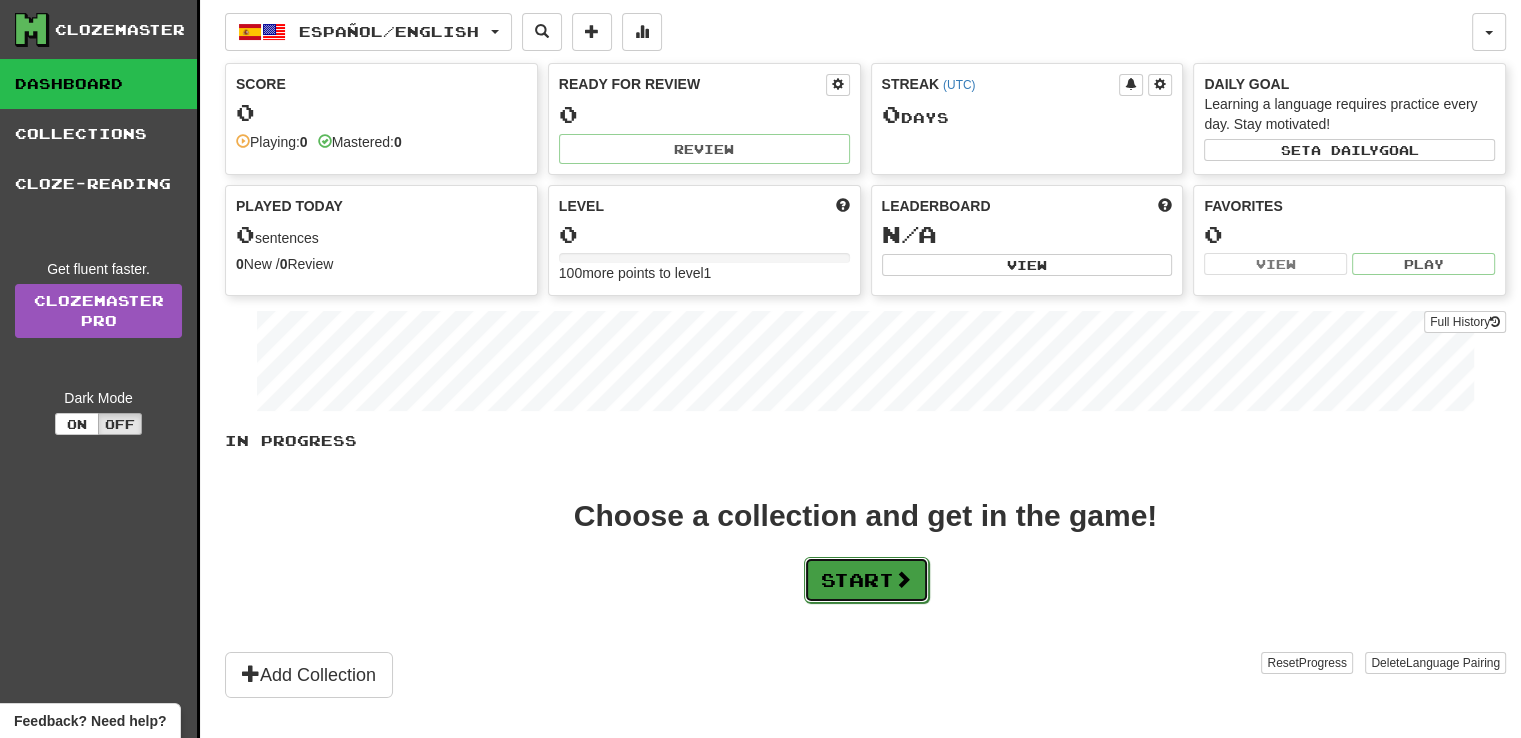click on "Start" at bounding box center (866, 580) 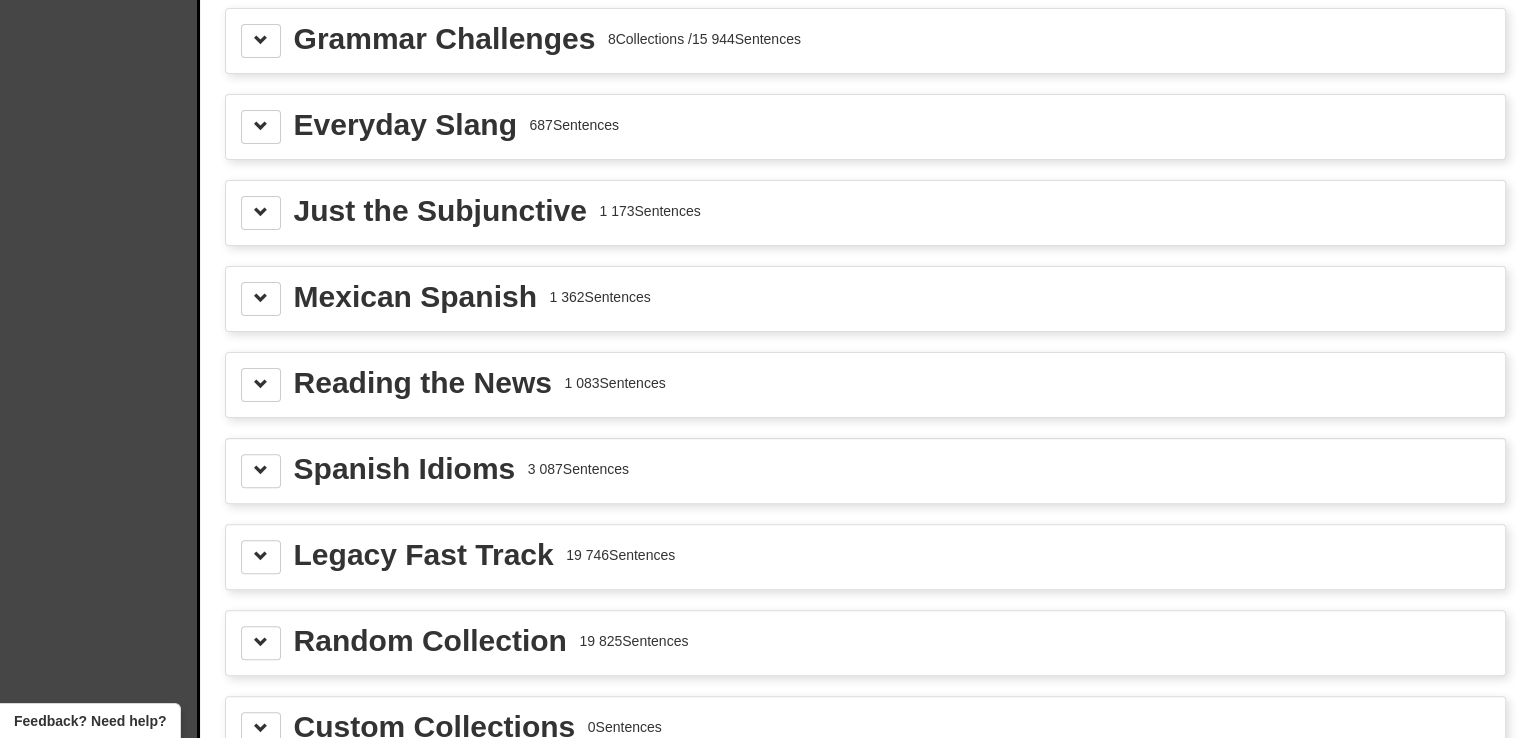 scroll, scrollTop: 0, scrollLeft: 0, axis: both 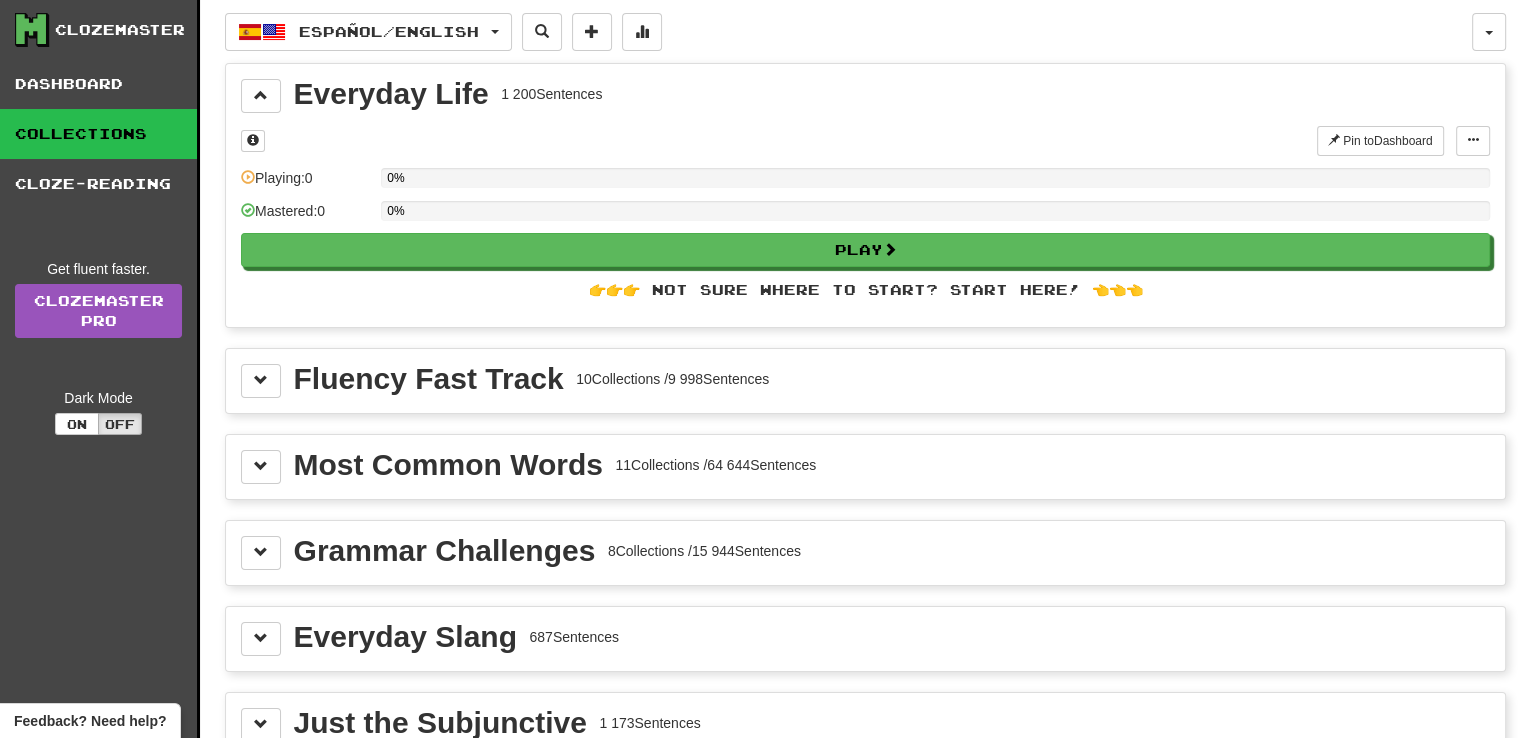 click 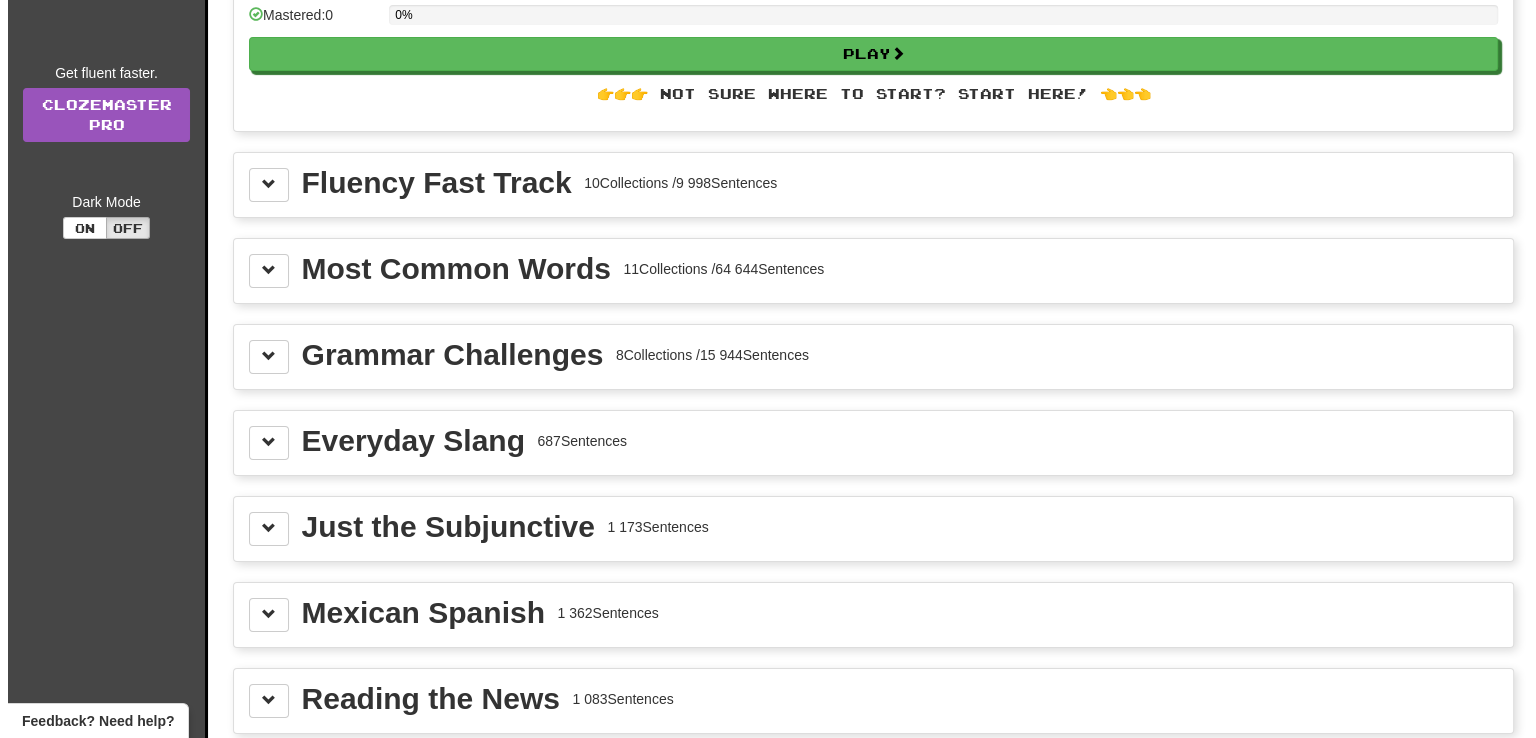 scroll, scrollTop: 200, scrollLeft: 0, axis: vertical 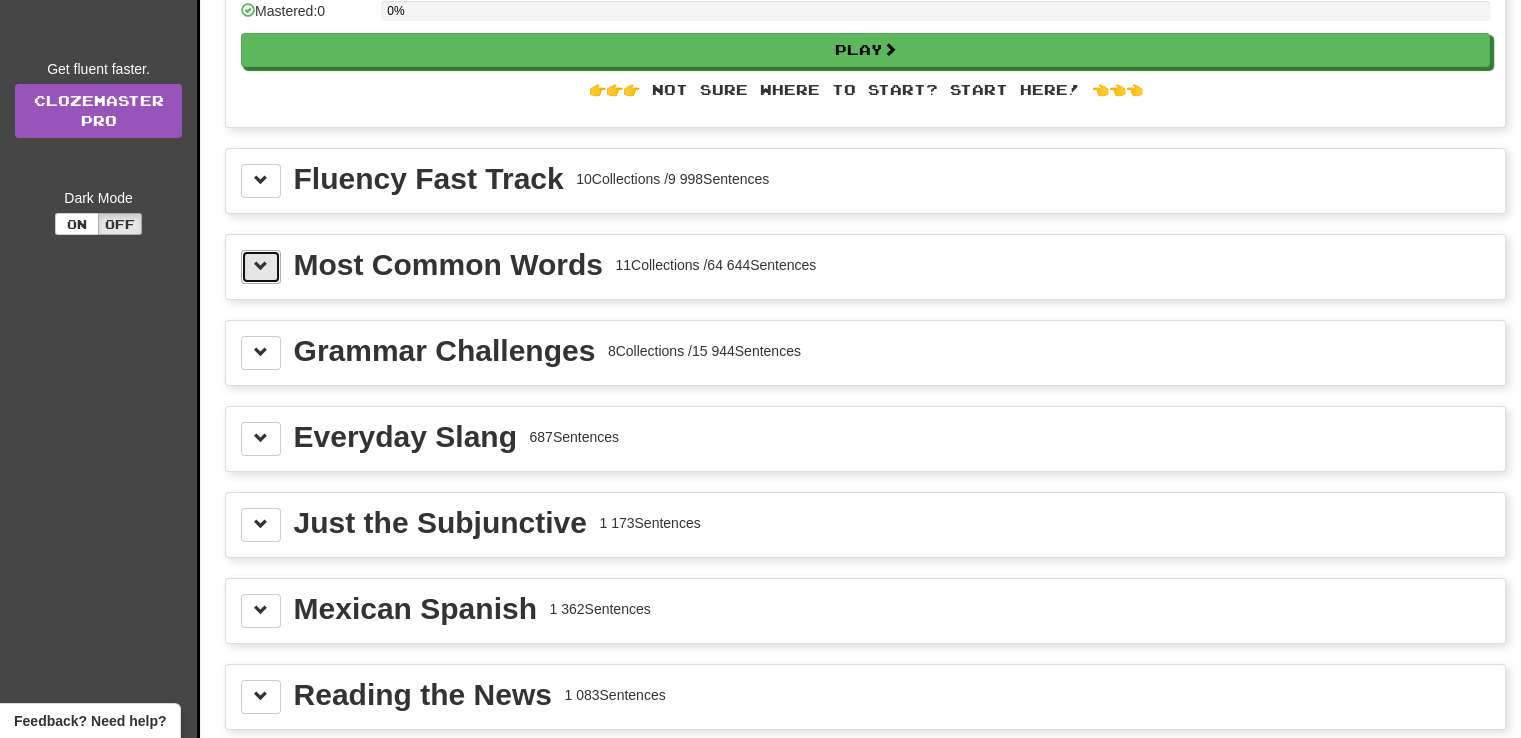 click at bounding box center (261, 267) 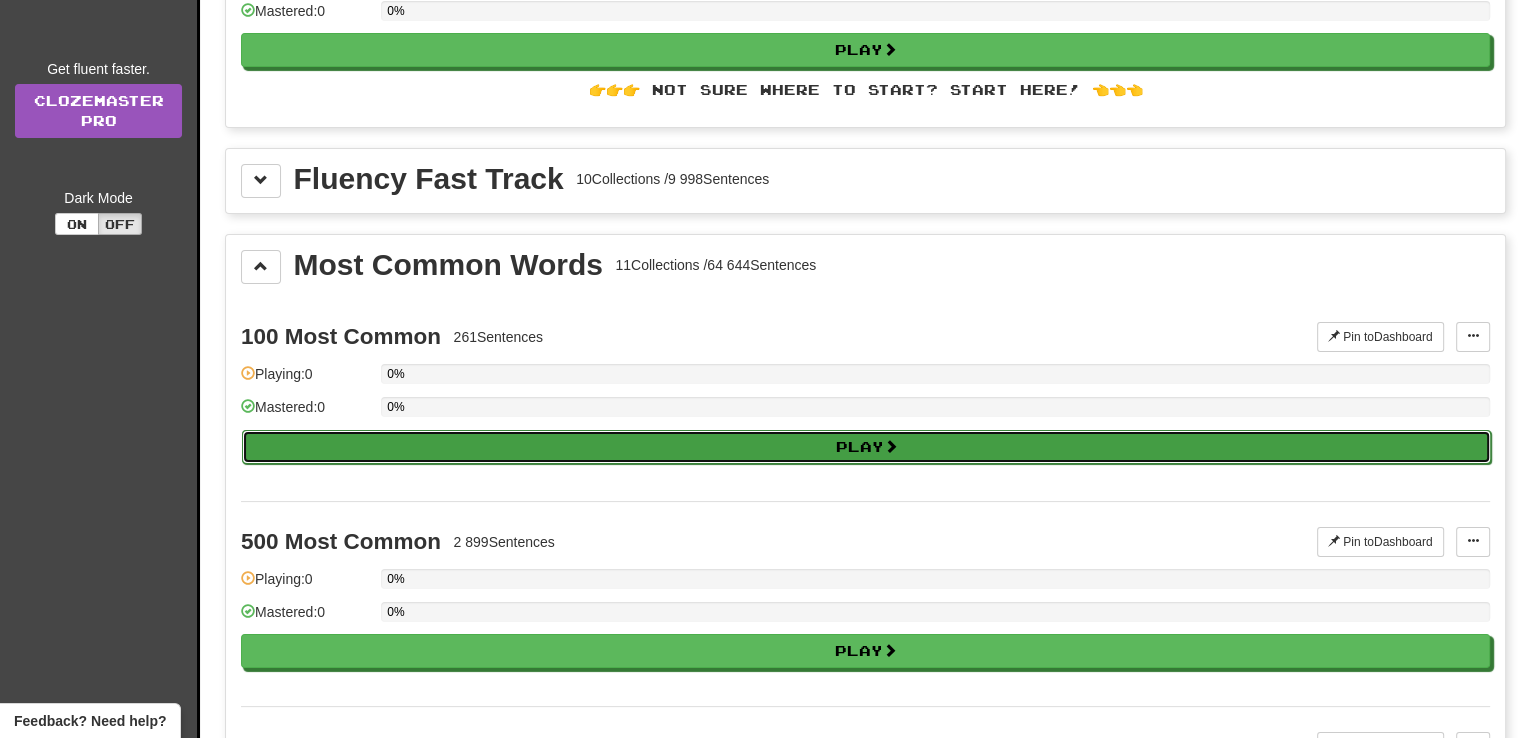 click on "Play" at bounding box center (866, 447) 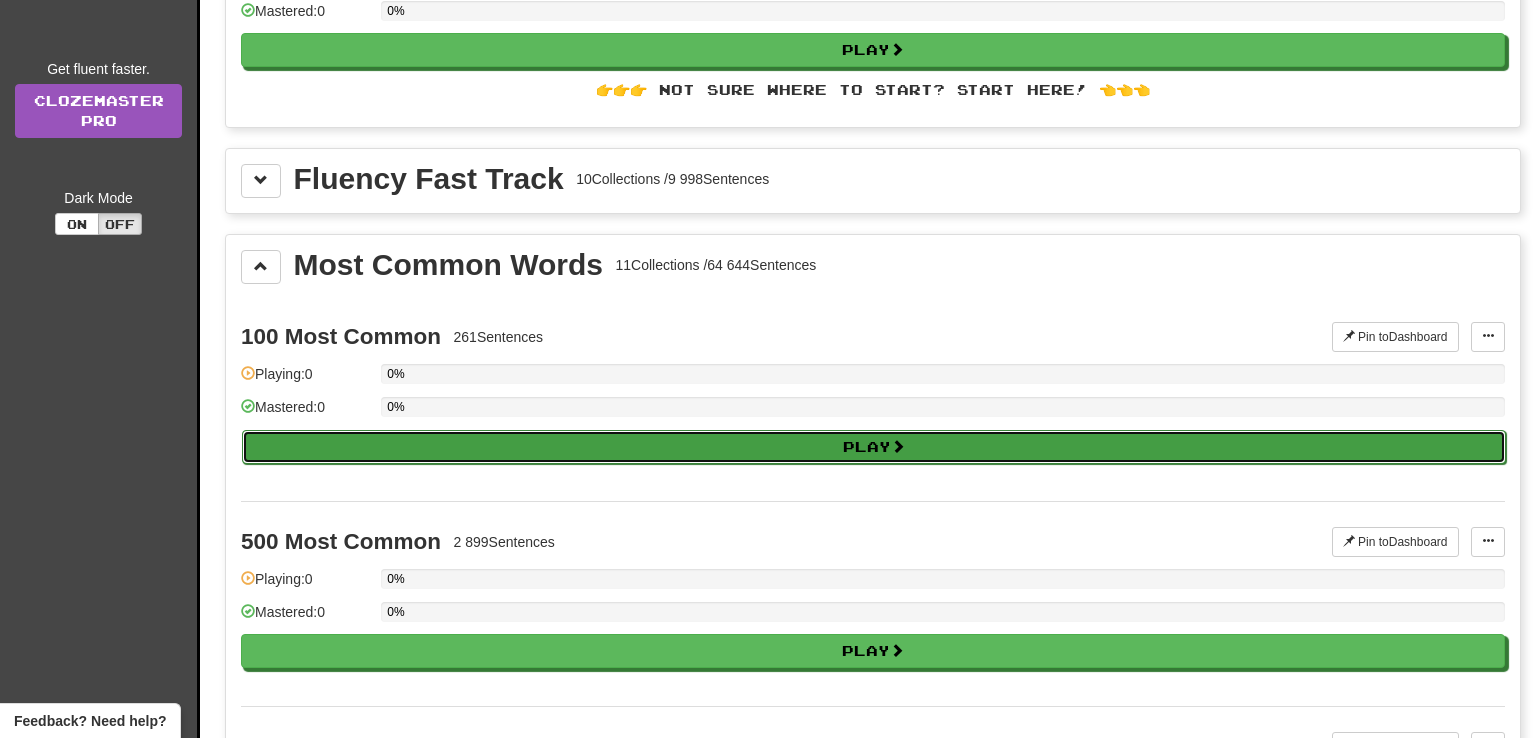 select on "**" 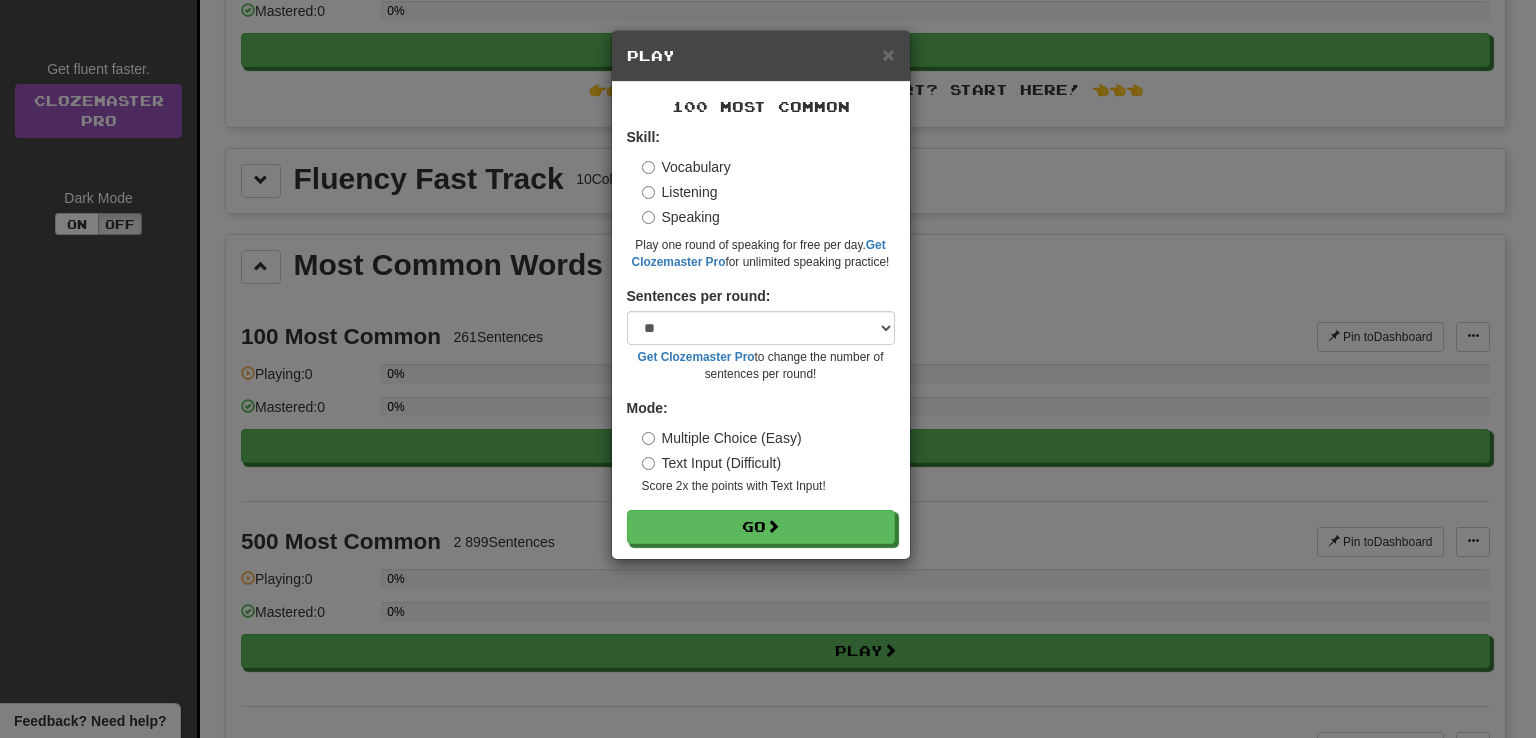 click on "Vocabulary" at bounding box center [686, 167] 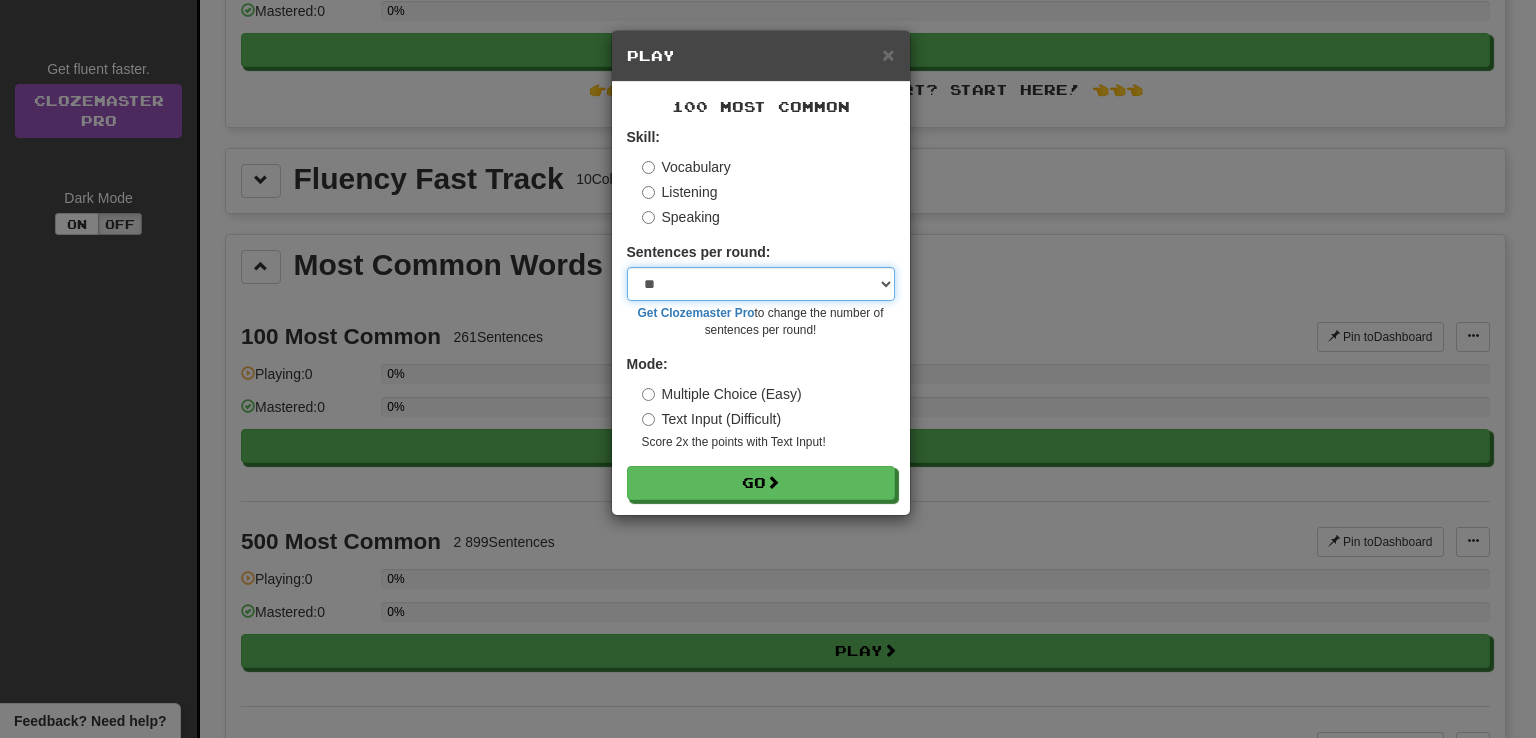 click on "* ** ** ** ** ** *** ********" at bounding box center [761, 284] 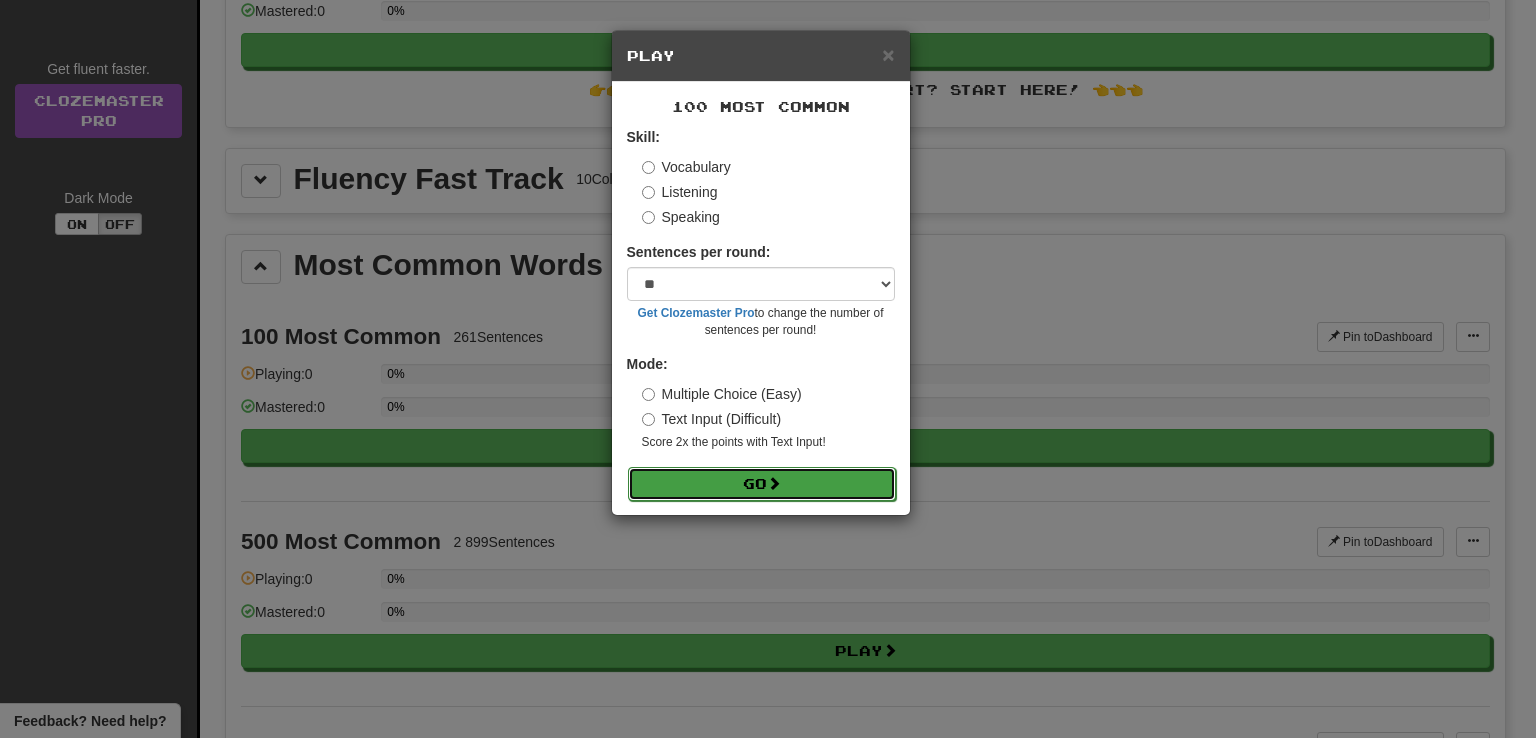 click on "Go" at bounding box center (762, 484) 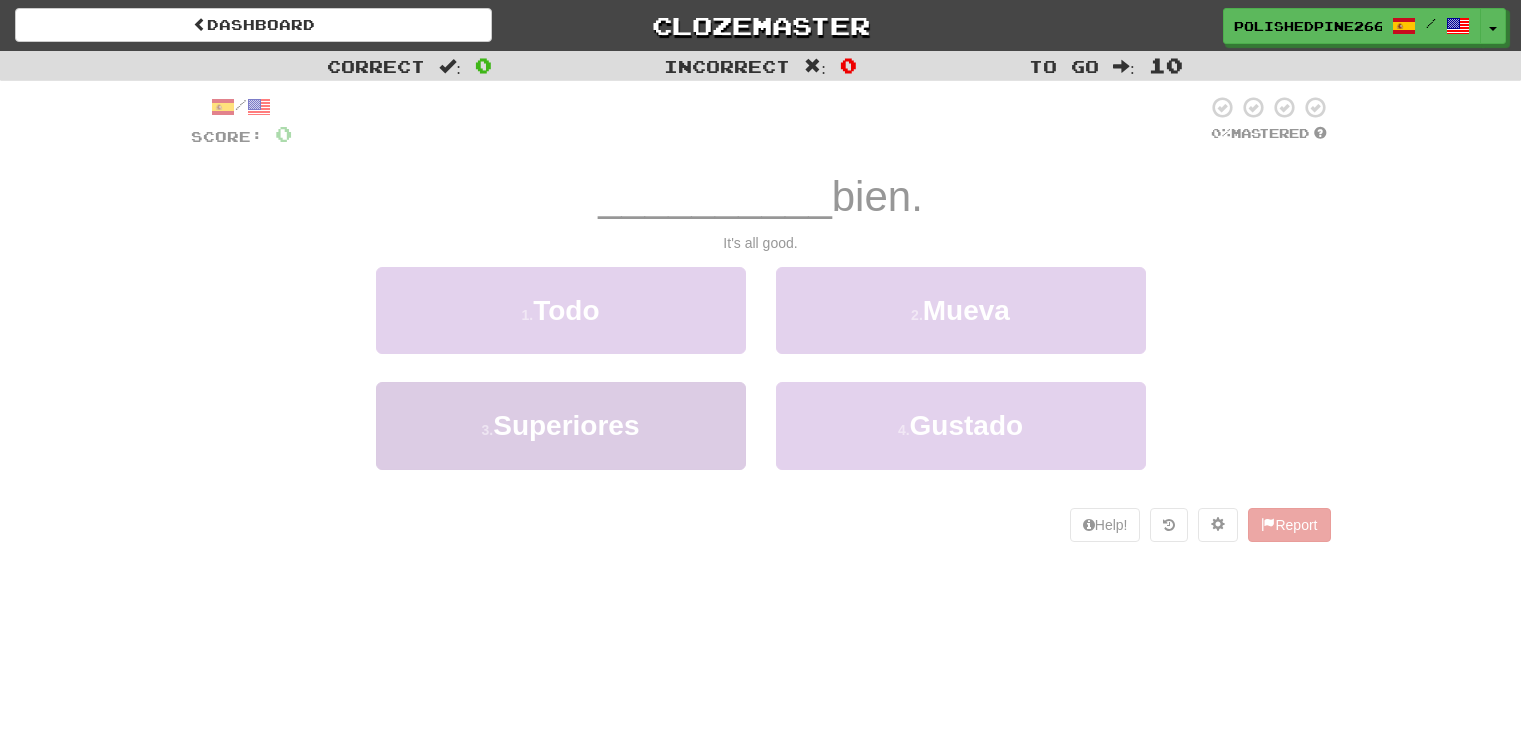 scroll, scrollTop: 0, scrollLeft: 0, axis: both 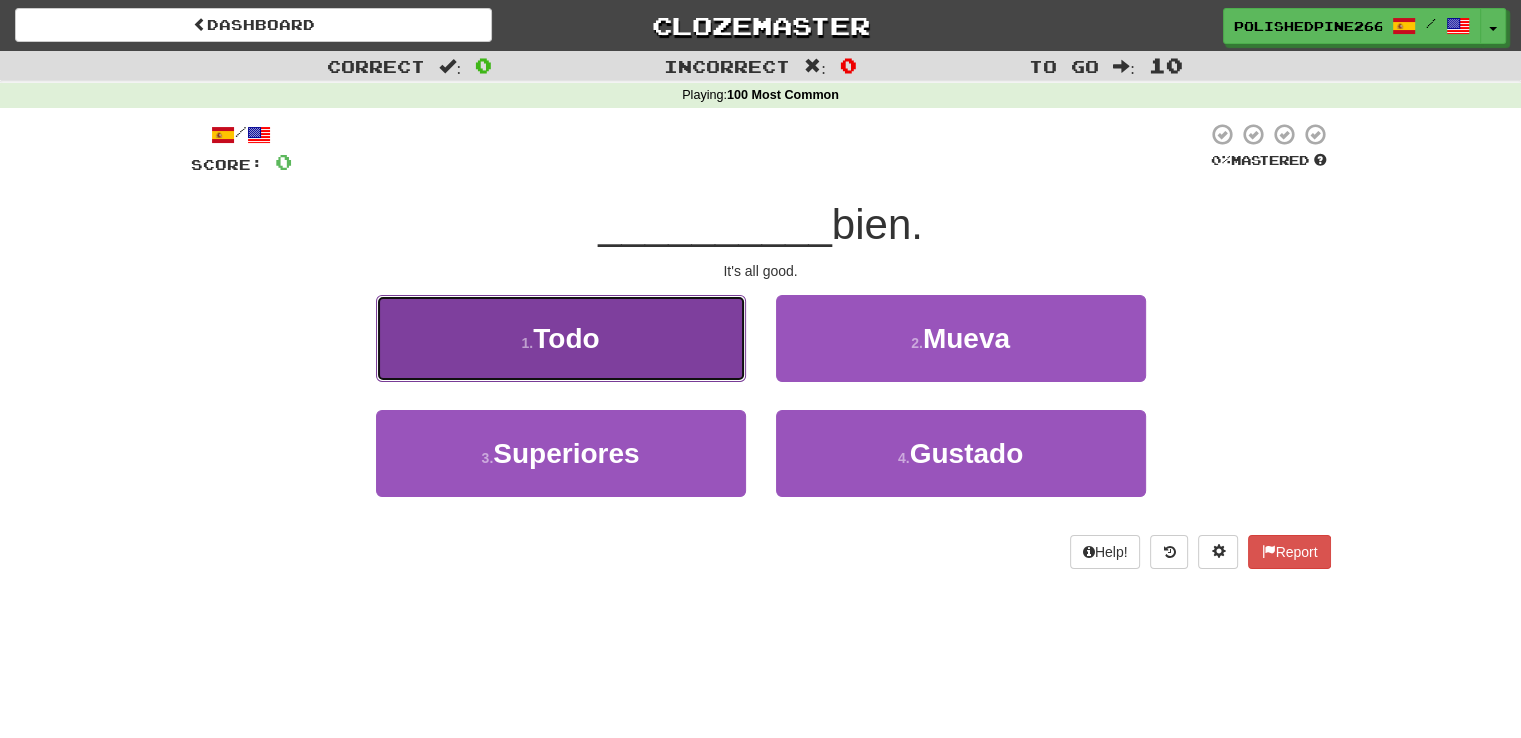 click on "Todo" at bounding box center [566, 338] 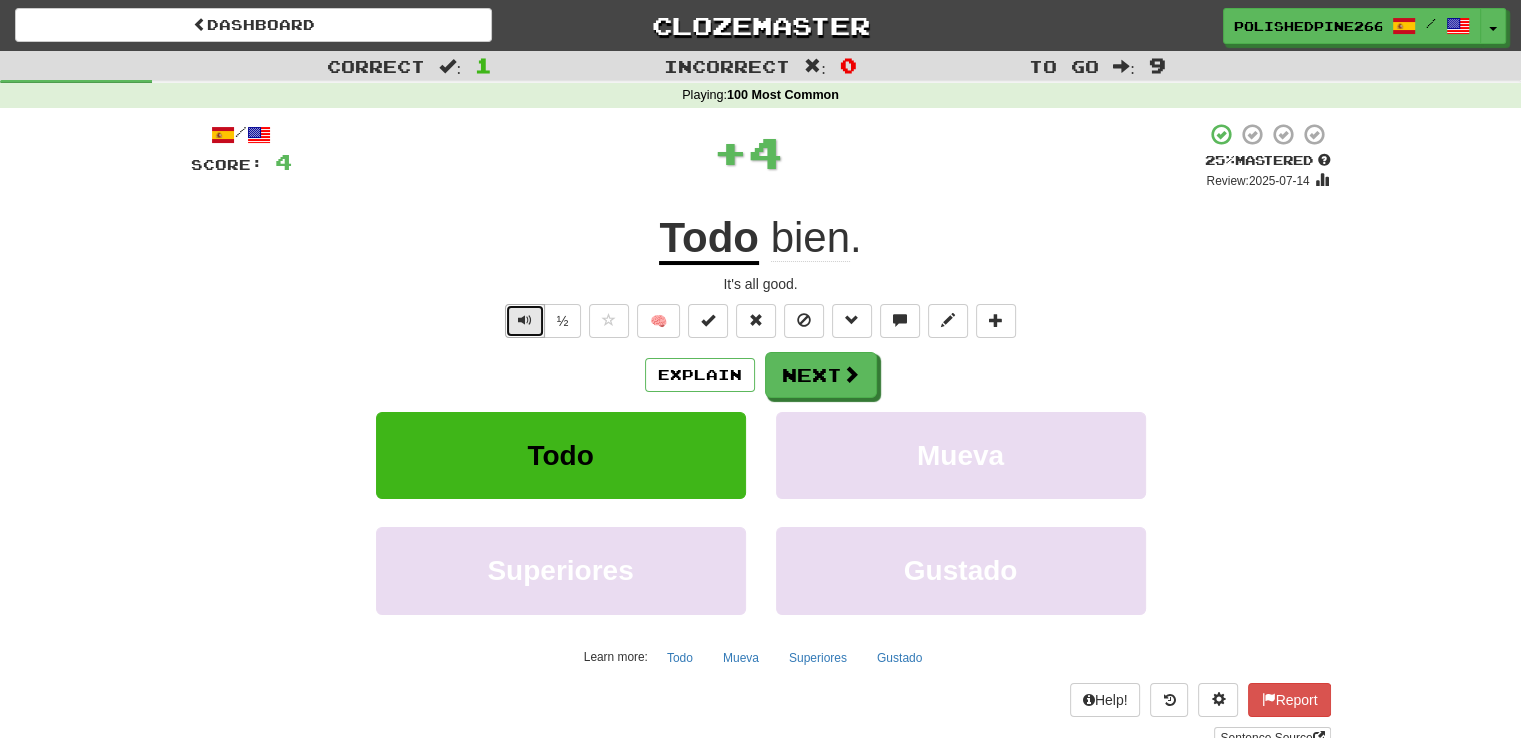 click at bounding box center (525, 320) 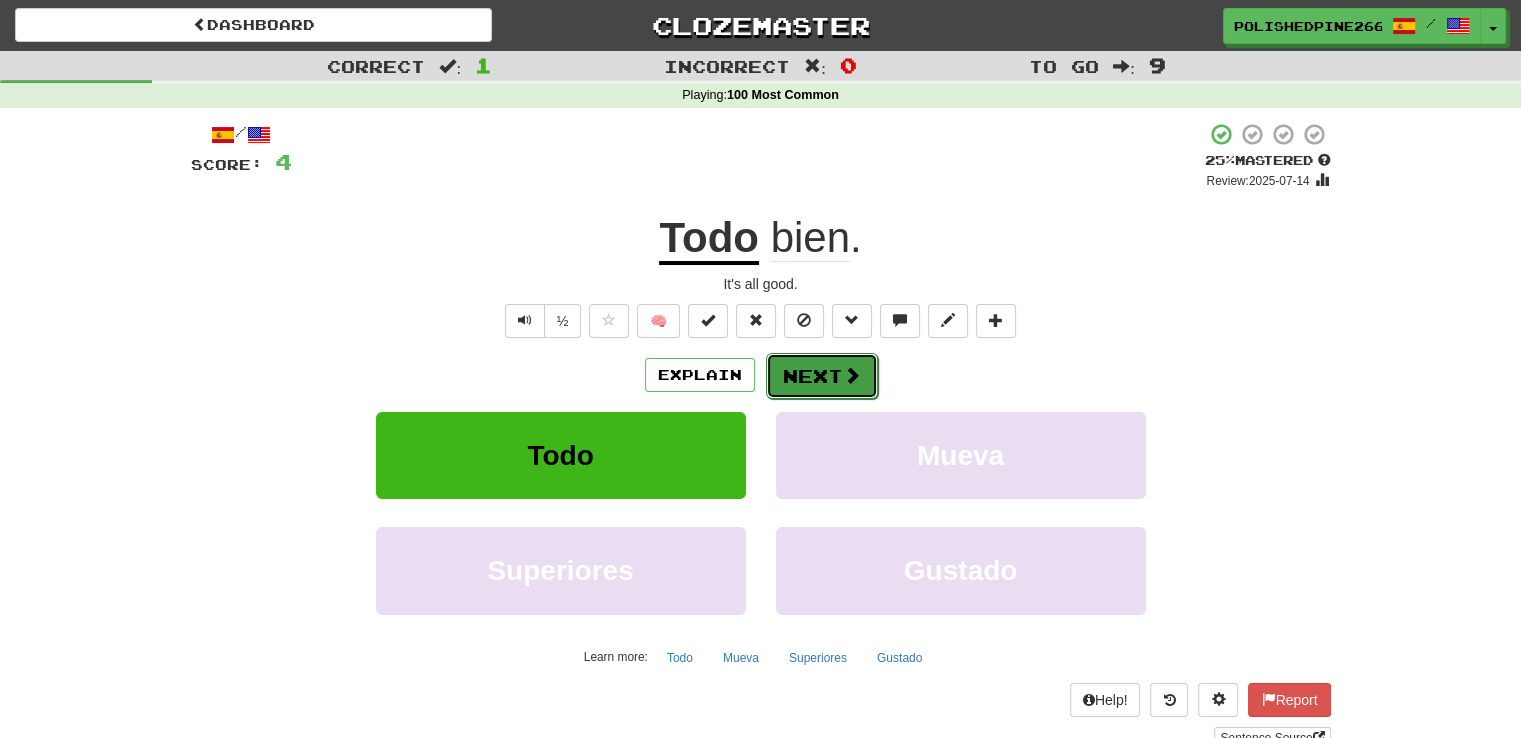 click on "Next" at bounding box center [822, 376] 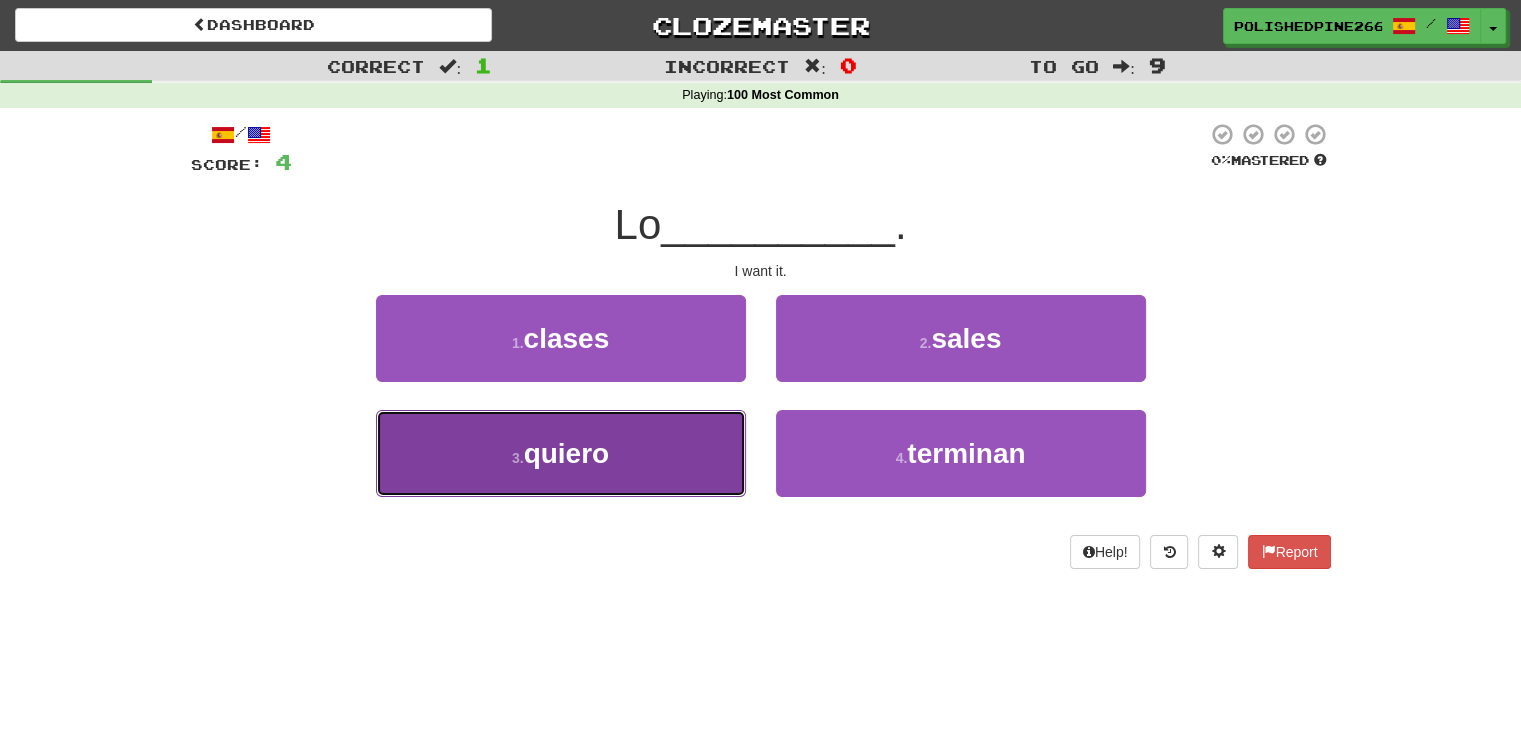 click on "quiero" at bounding box center [567, 453] 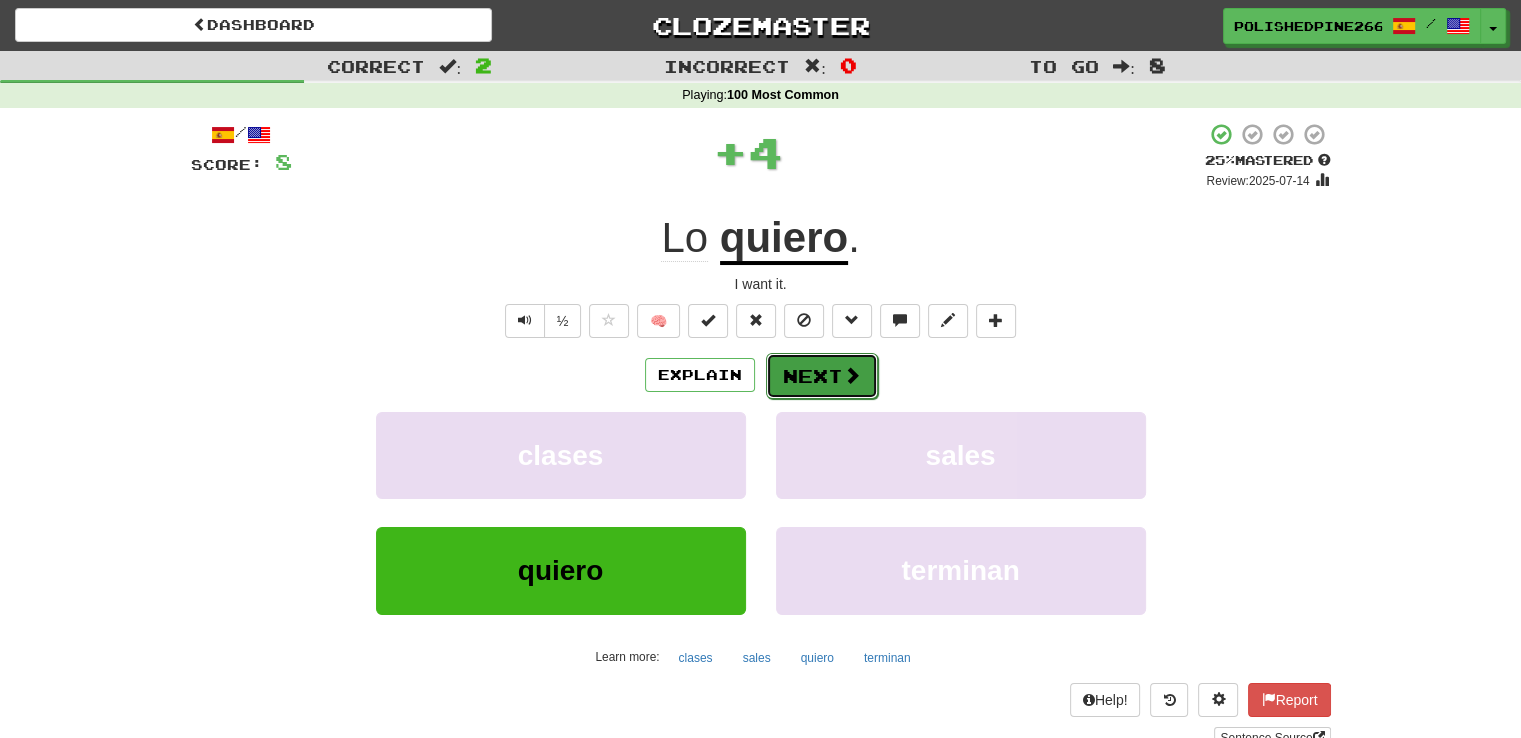click on "Next" at bounding box center (822, 376) 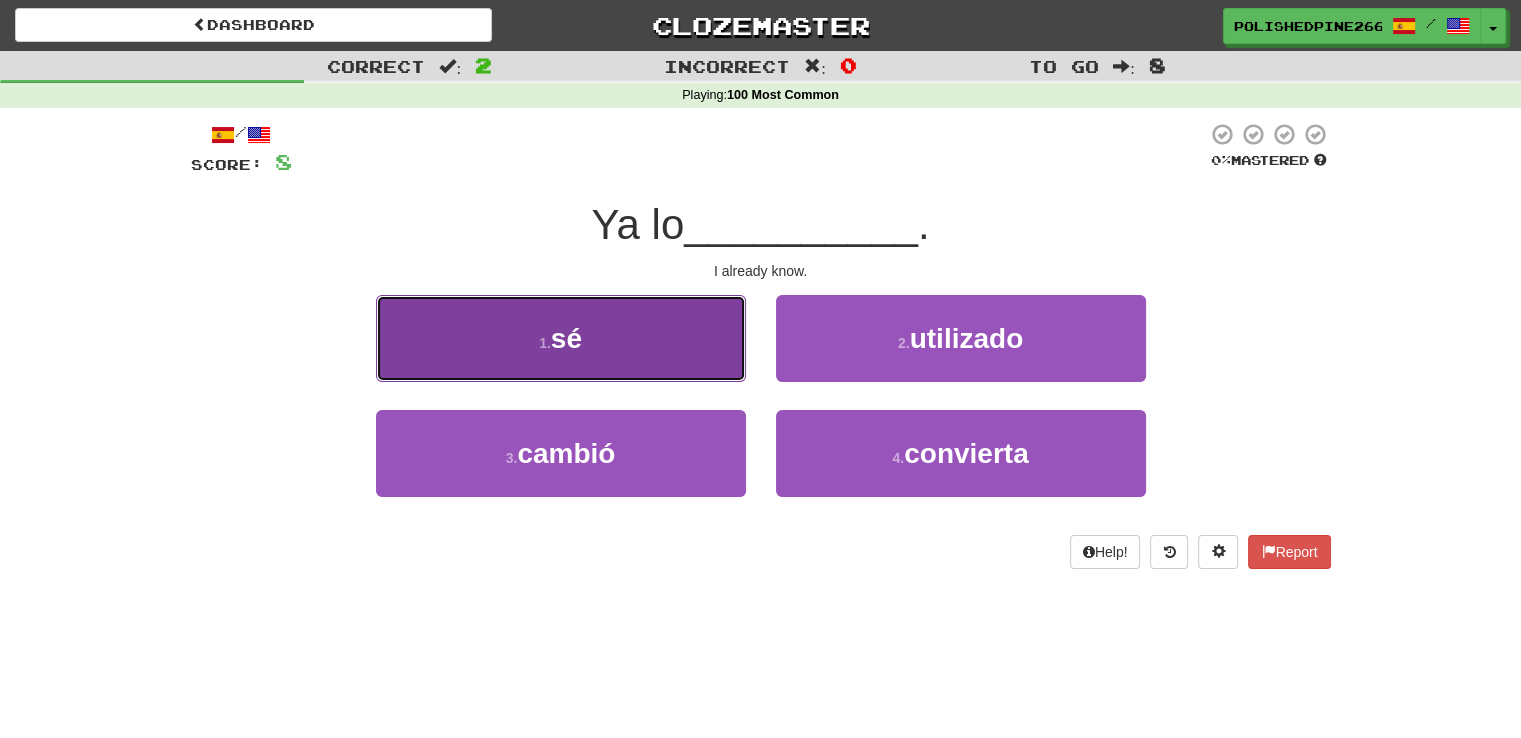 click on "1 .  sé" at bounding box center [561, 338] 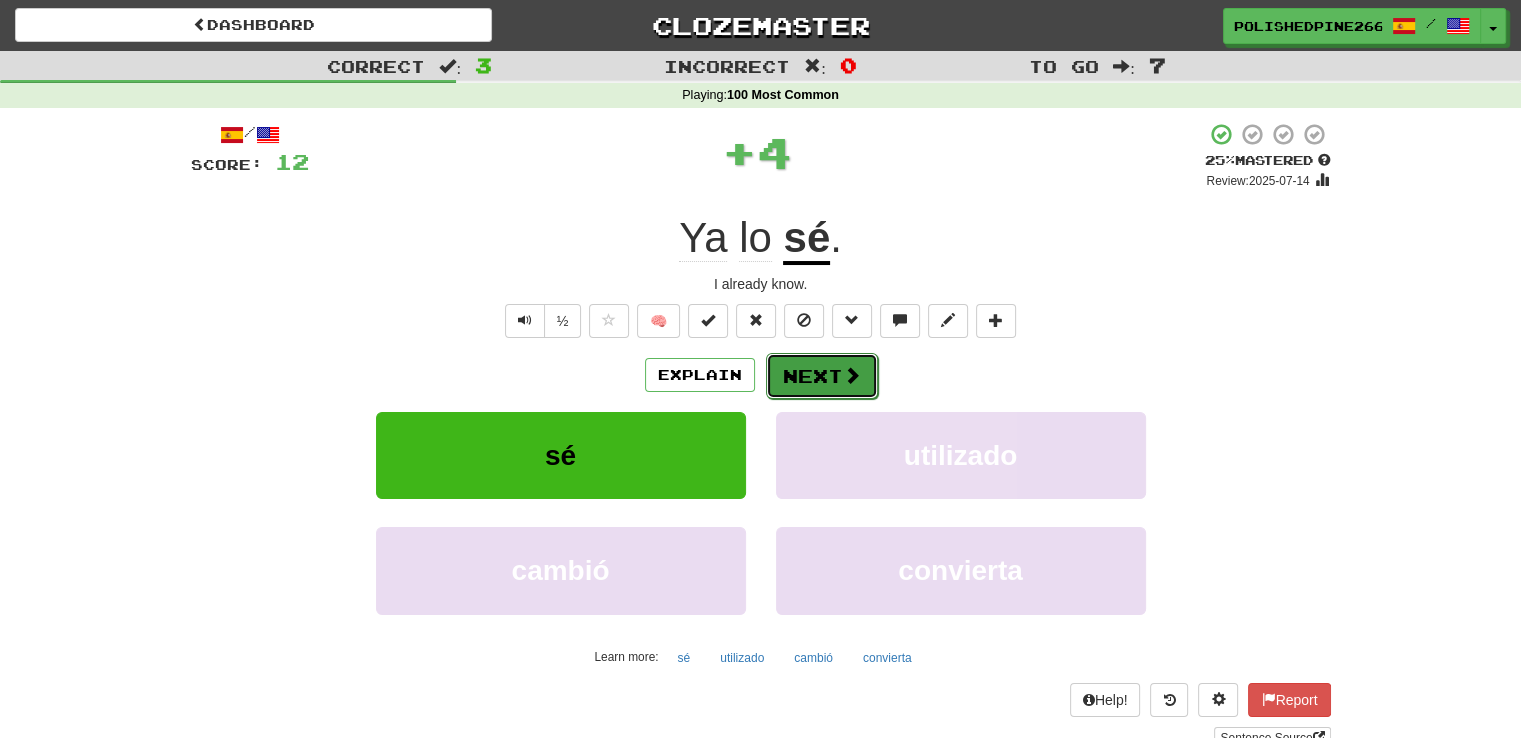 click on "Next" at bounding box center (822, 376) 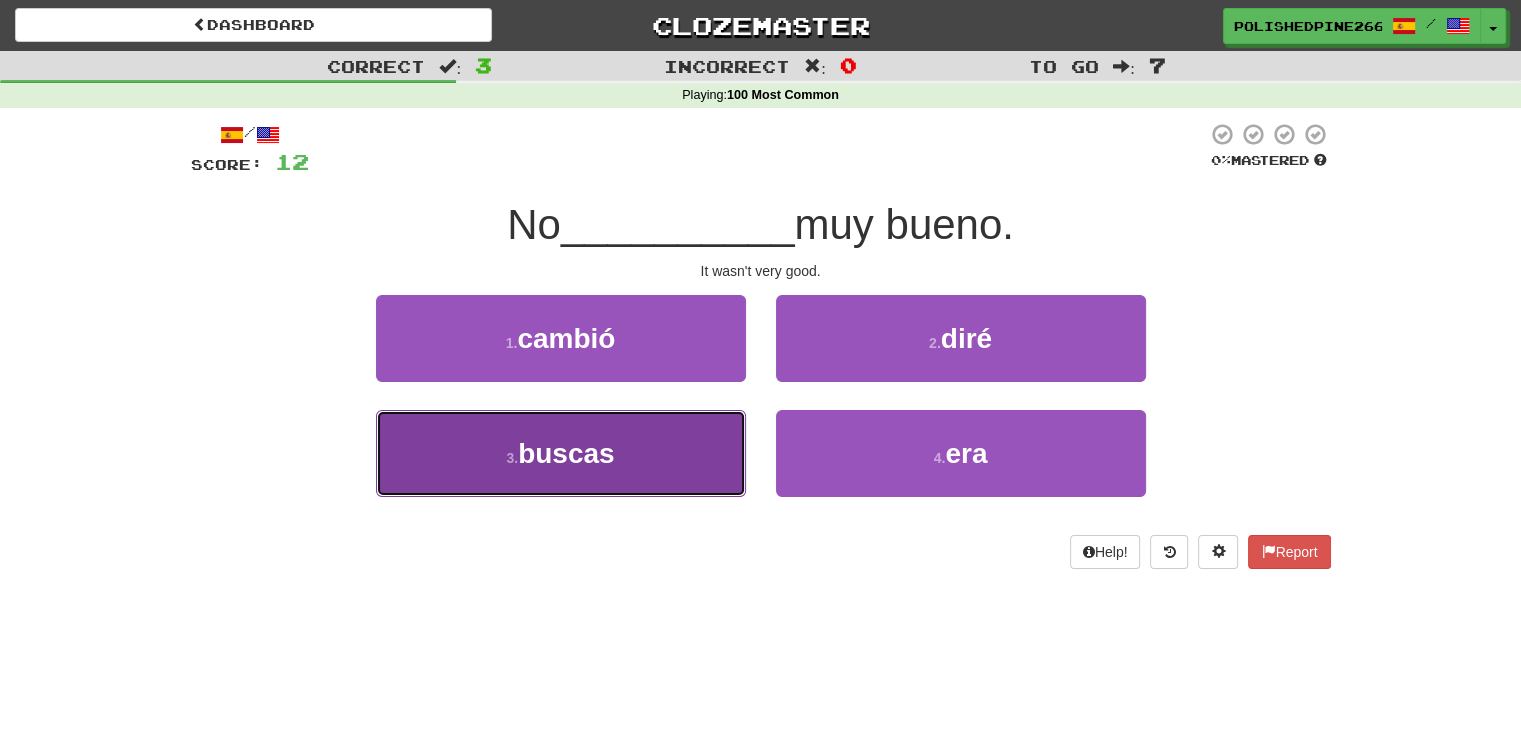 click on "3 .  buscas" at bounding box center (561, 453) 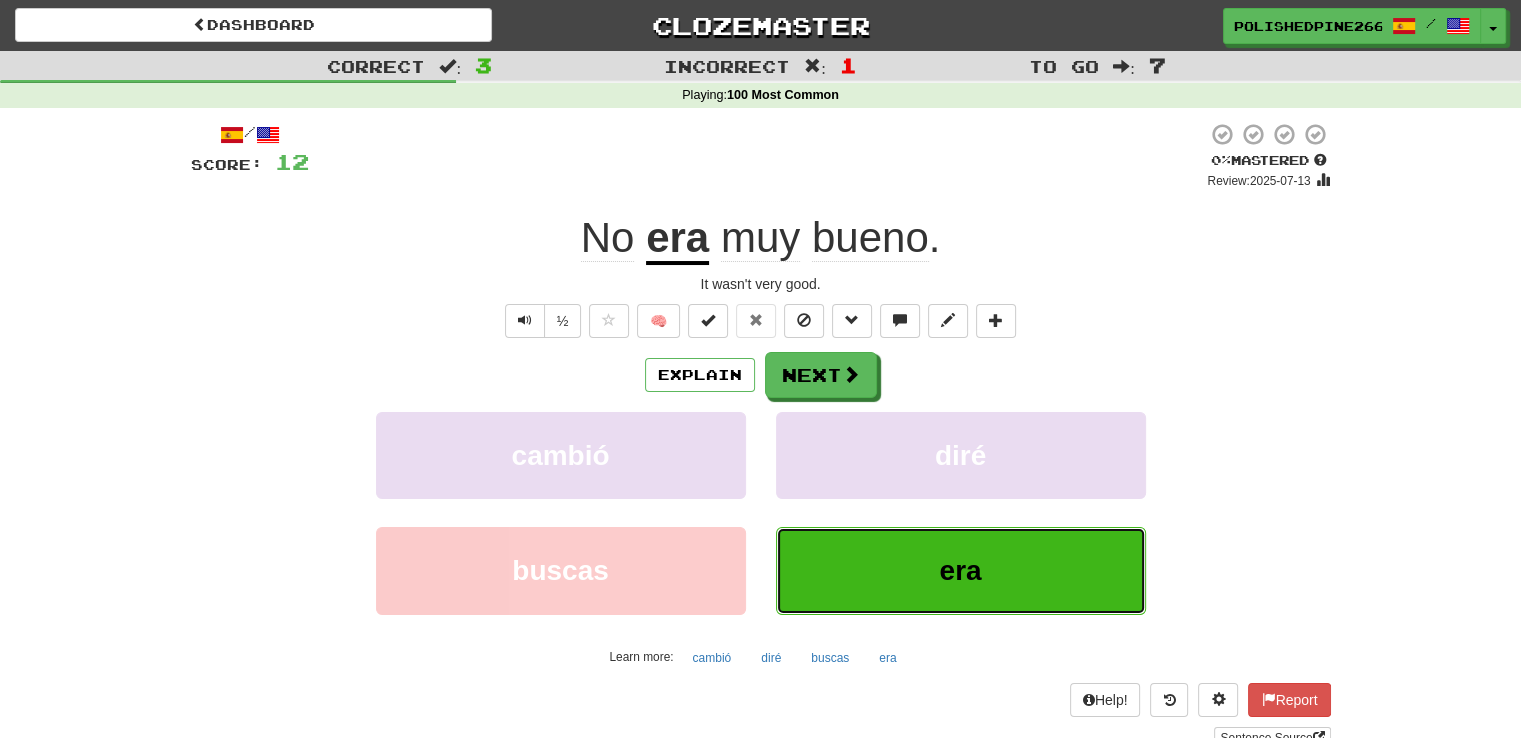 drag, startPoint x: 1020, startPoint y: 561, endPoint x: 822, endPoint y: 561, distance: 198 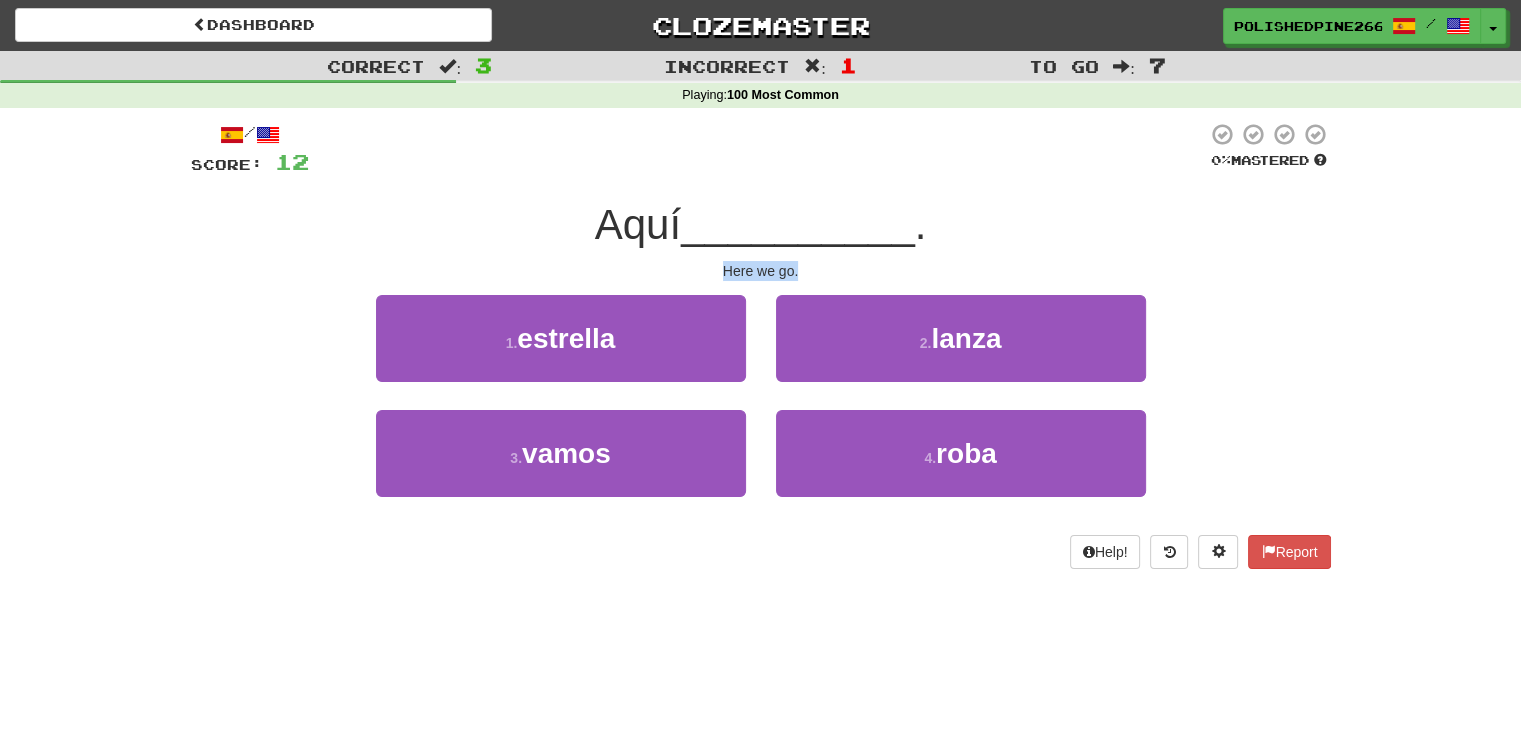drag, startPoint x: 760, startPoint y: 265, endPoint x: 825, endPoint y: 269, distance: 65.12296 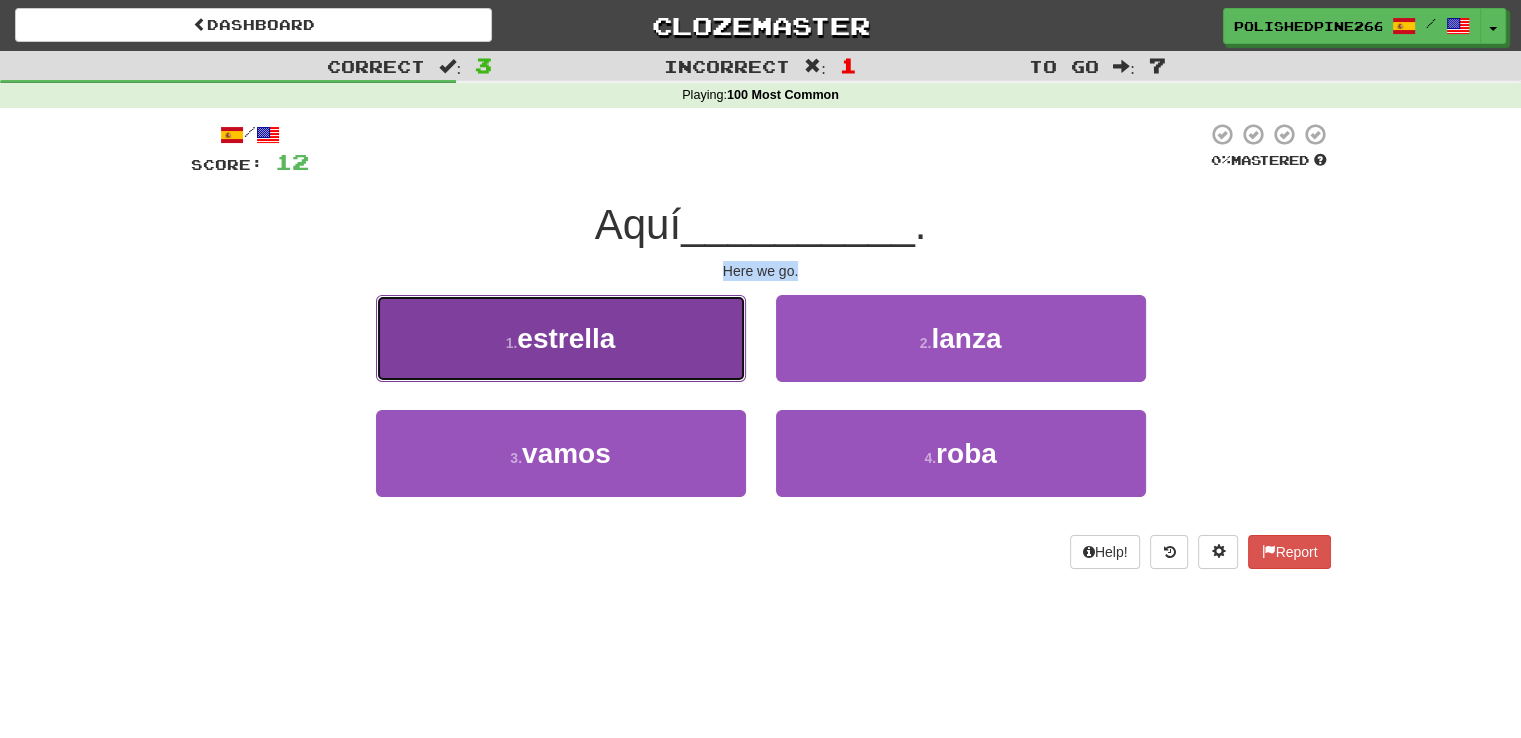 click on "1 .  estrella" at bounding box center (561, 338) 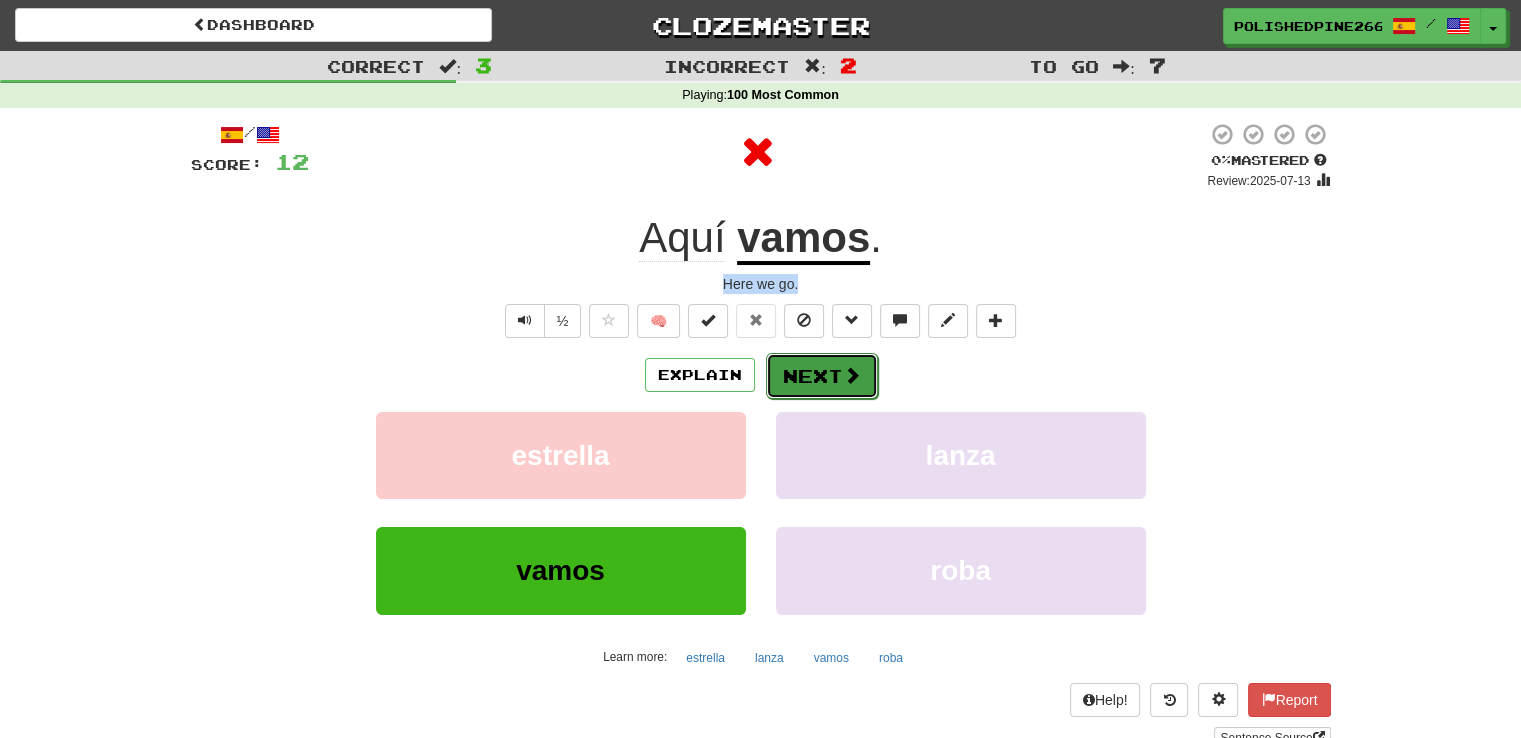 click on "Next" at bounding box center [822, 376] 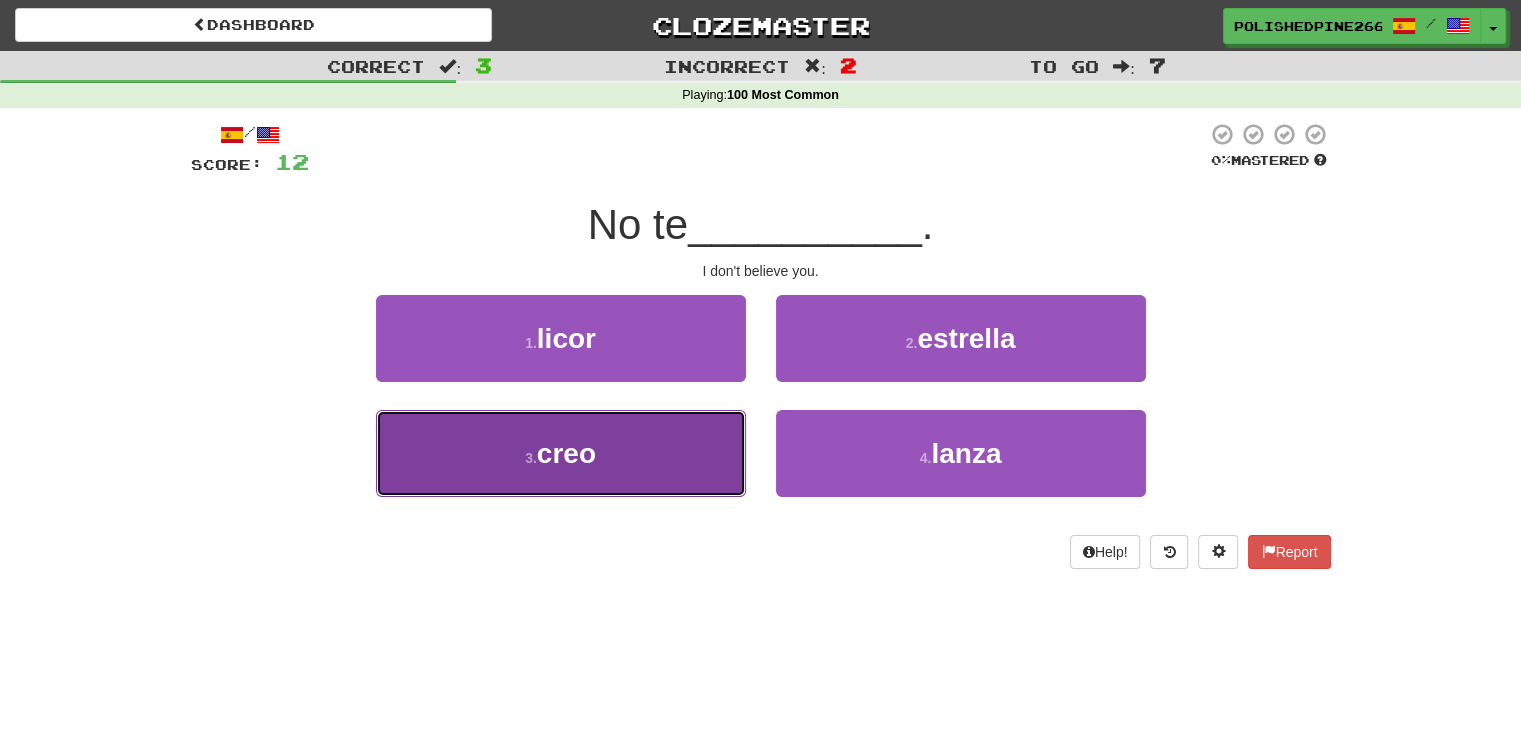 click on "3 .  creo" at bounding box center (561, 453) 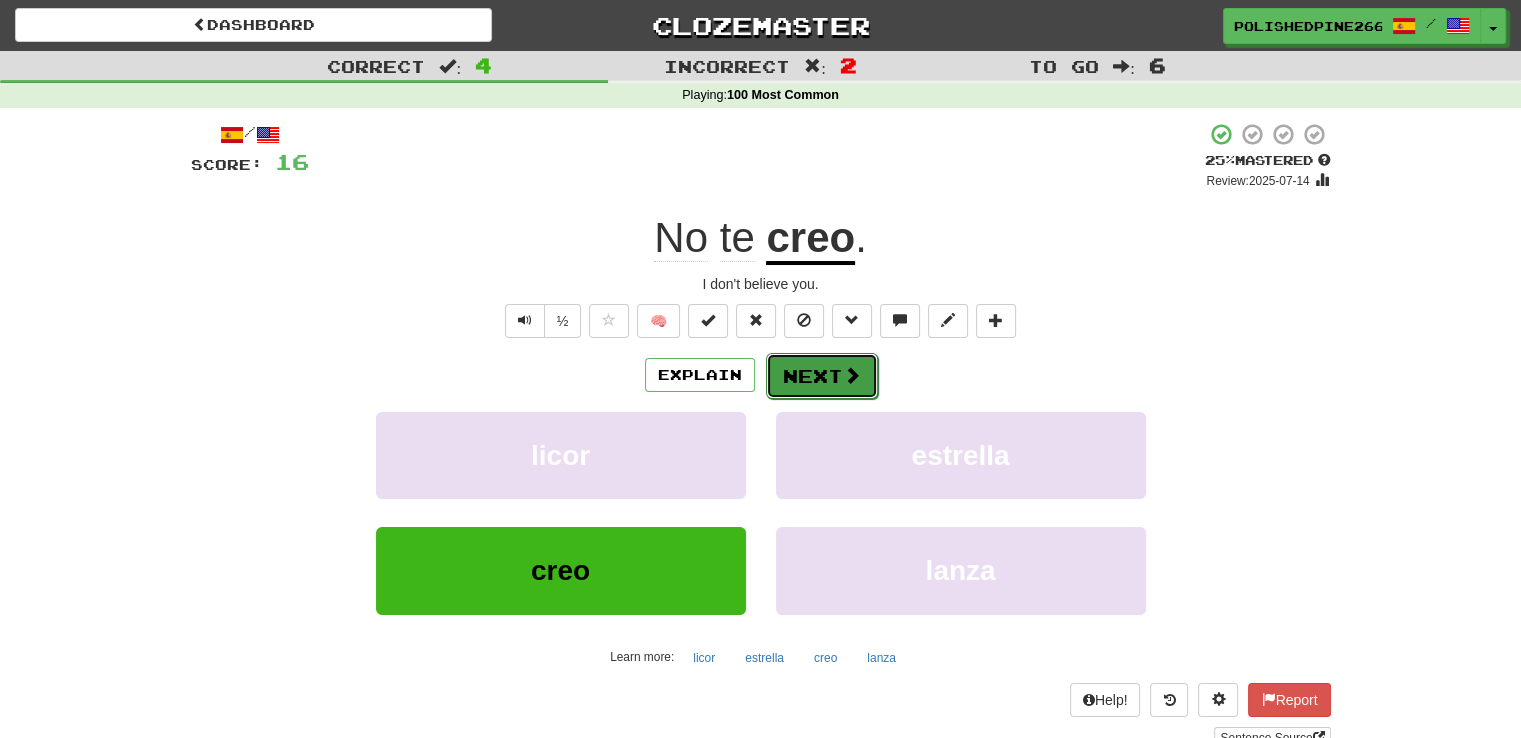 click on "Next" at bounding box center [822, 376] 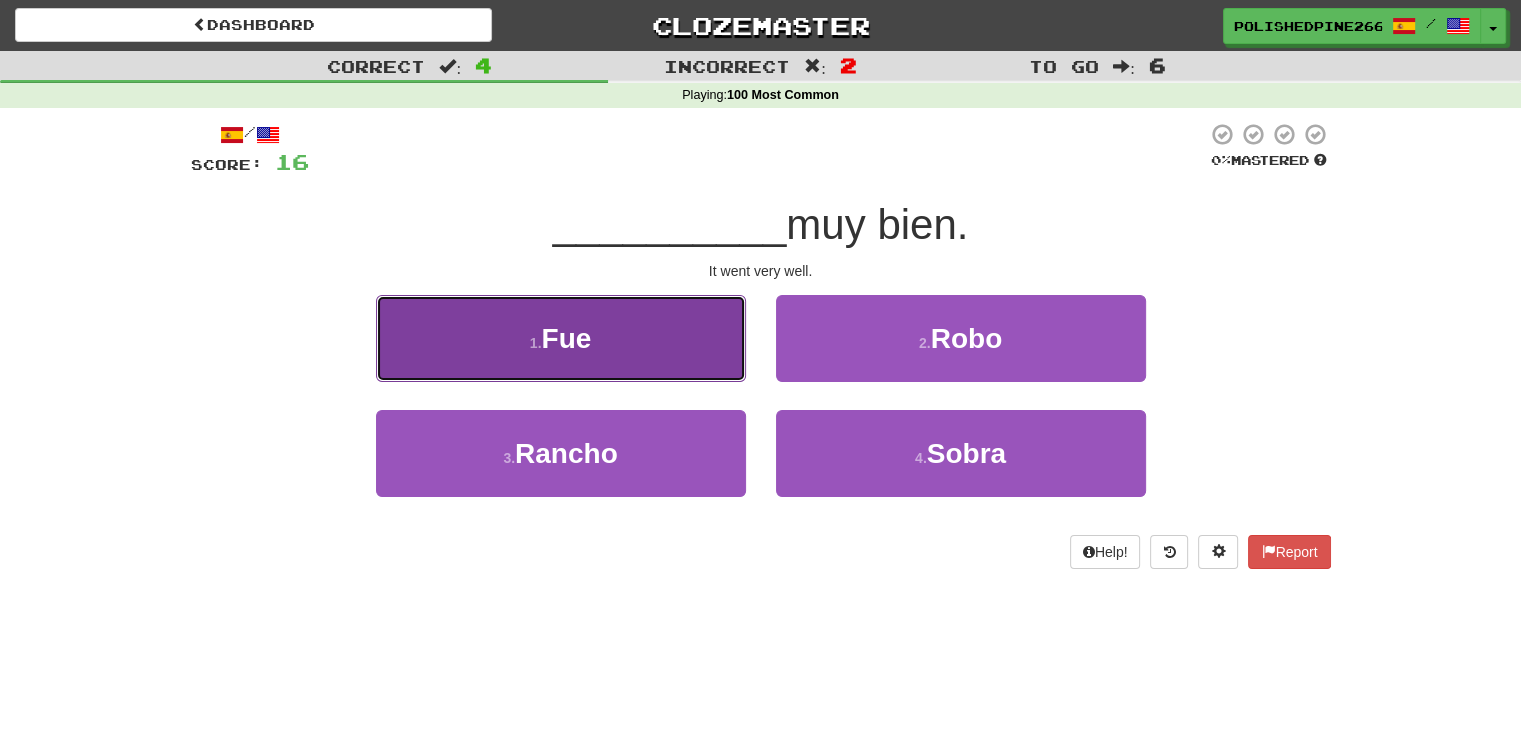 click on "1 .  Fue" at bounding box center (561, 338) 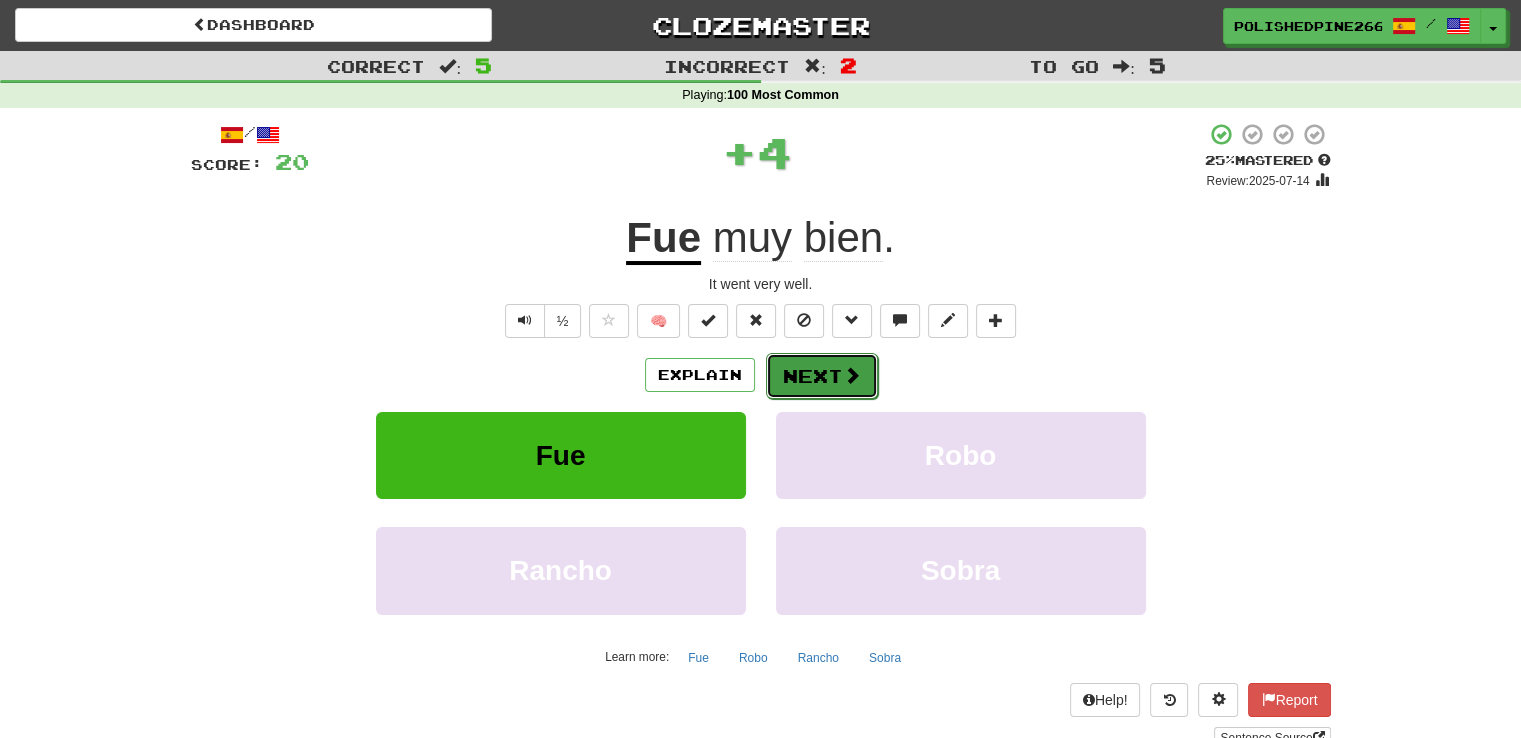 click on "Next" at bounding box center [822, 376] 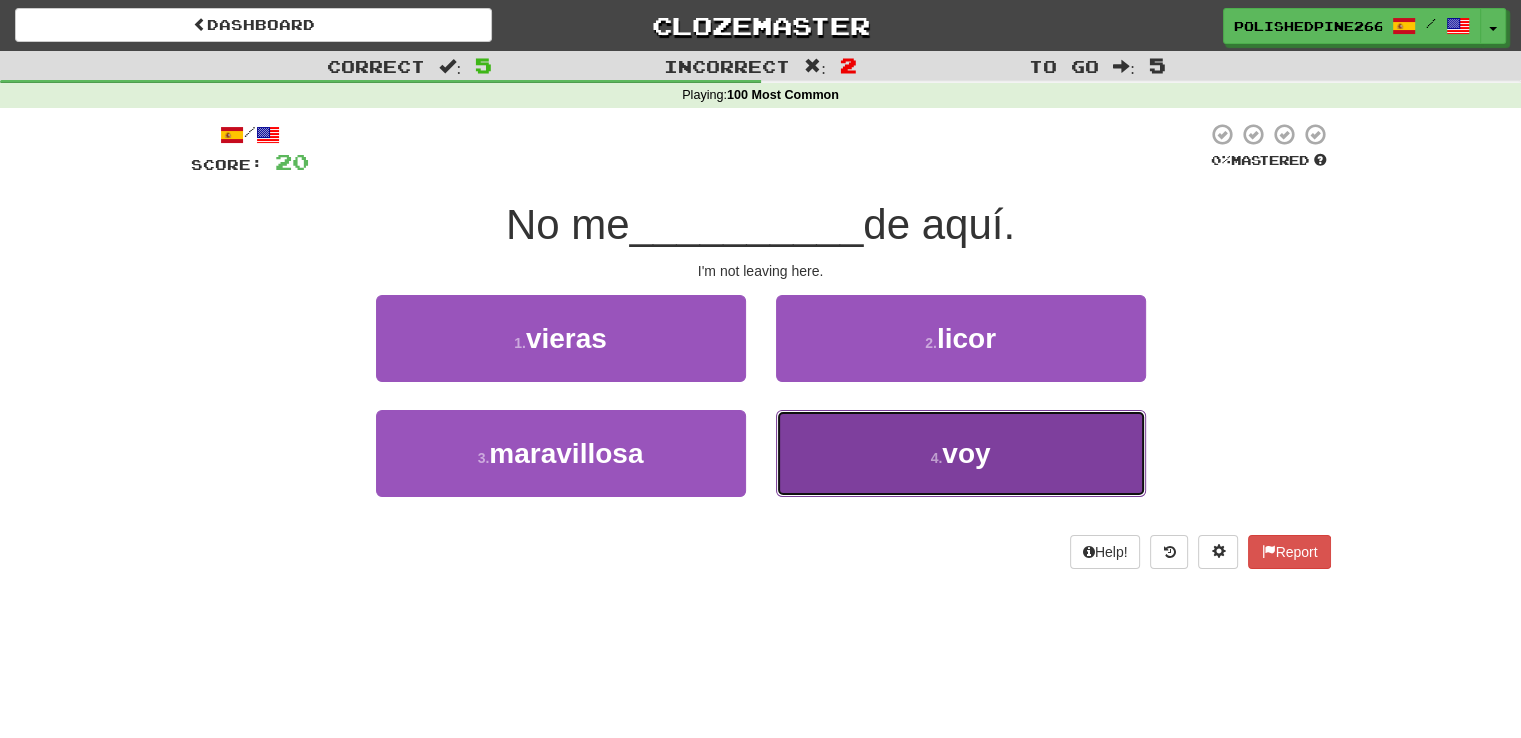click on "4 .  voy" at bounding box center [961, 453] 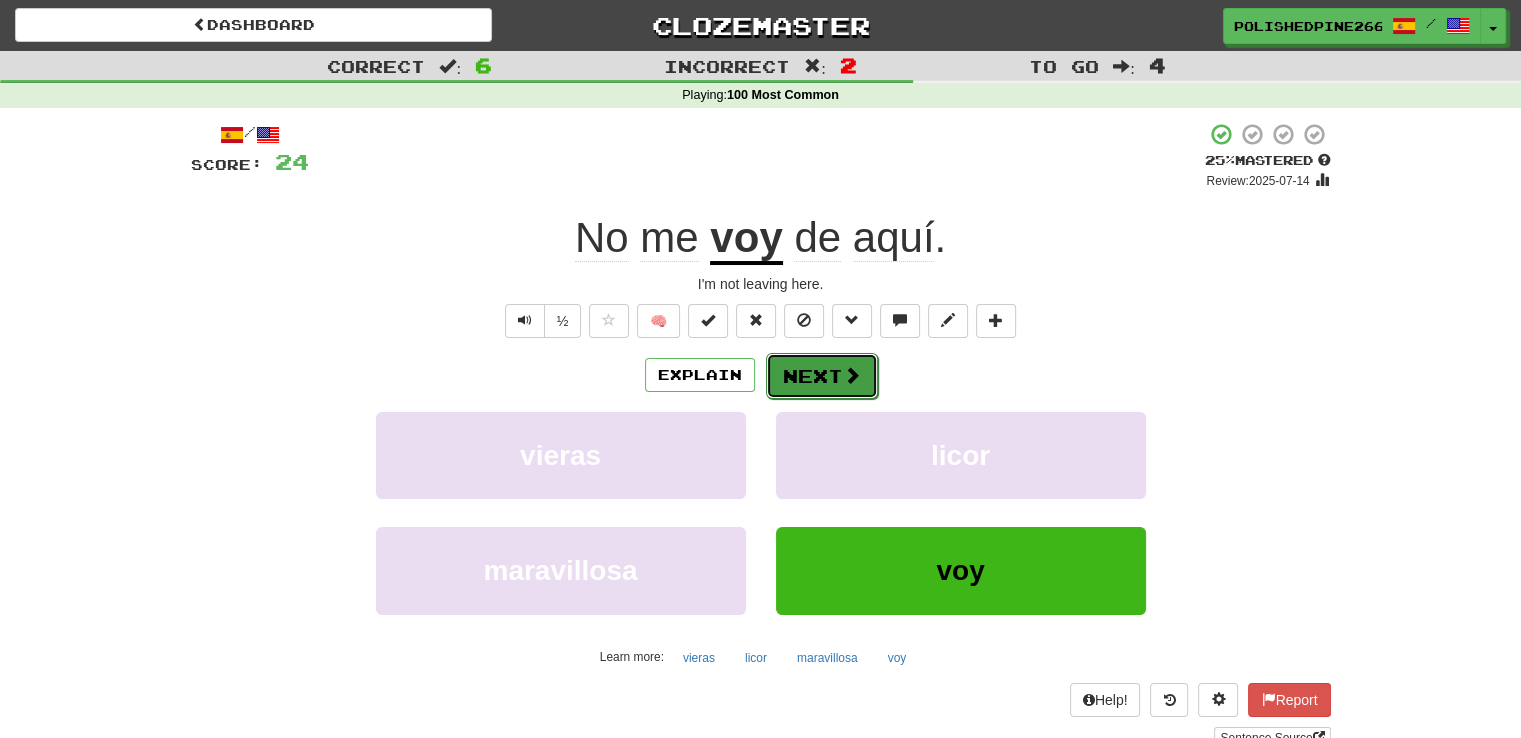 click on "Next" at bounding box center [822, 376] 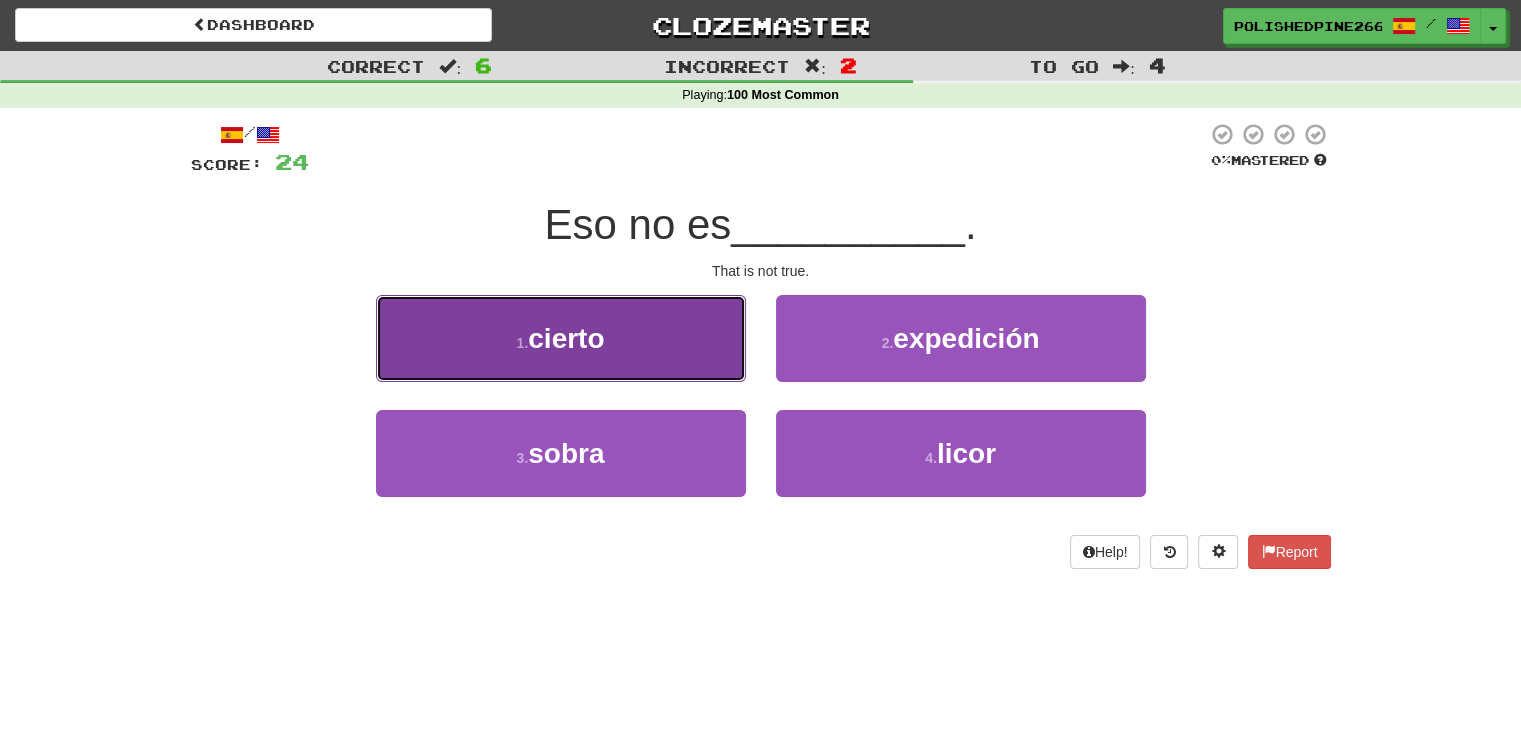 click on "1 .  cierto" at bounding box center [561, 338] 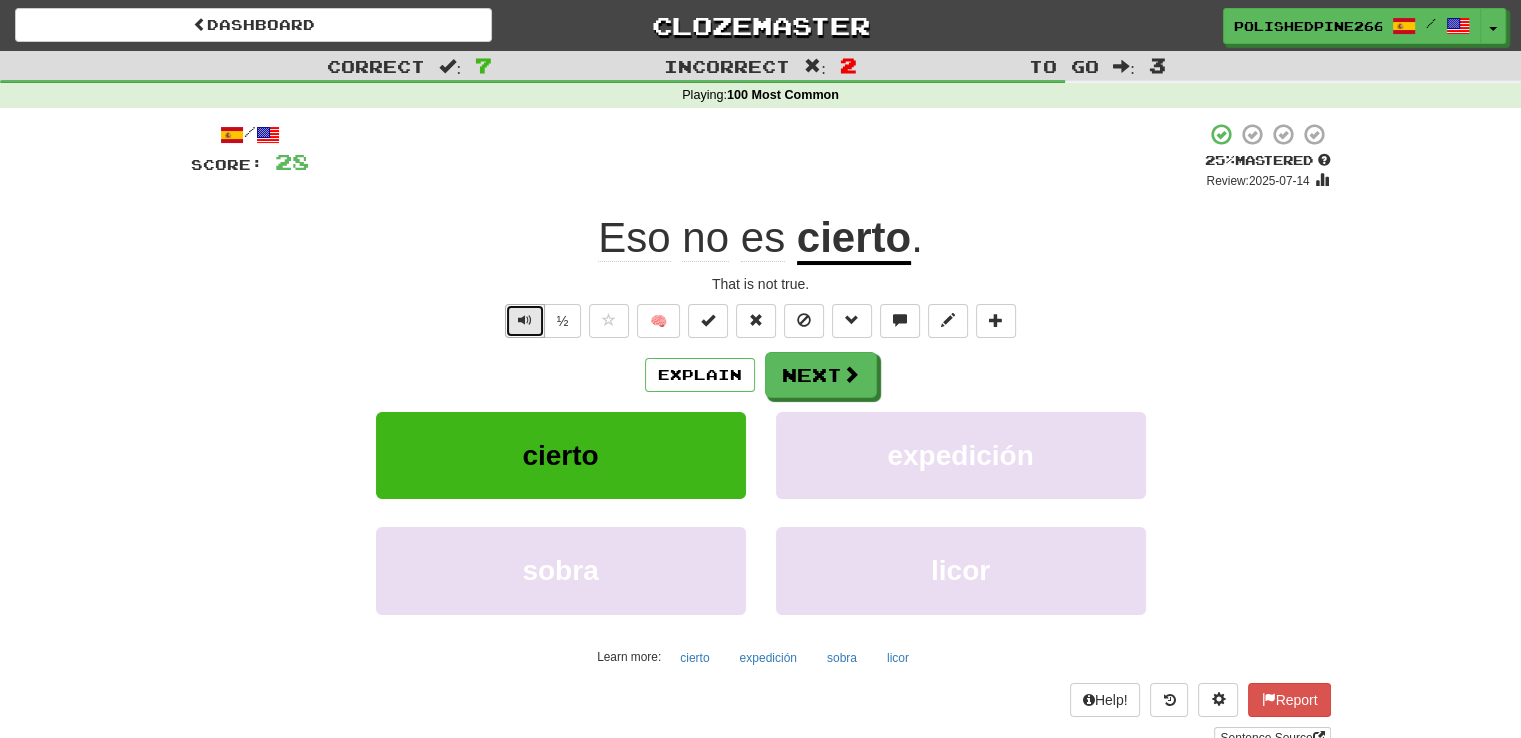 click at bounding box center [525, 320] 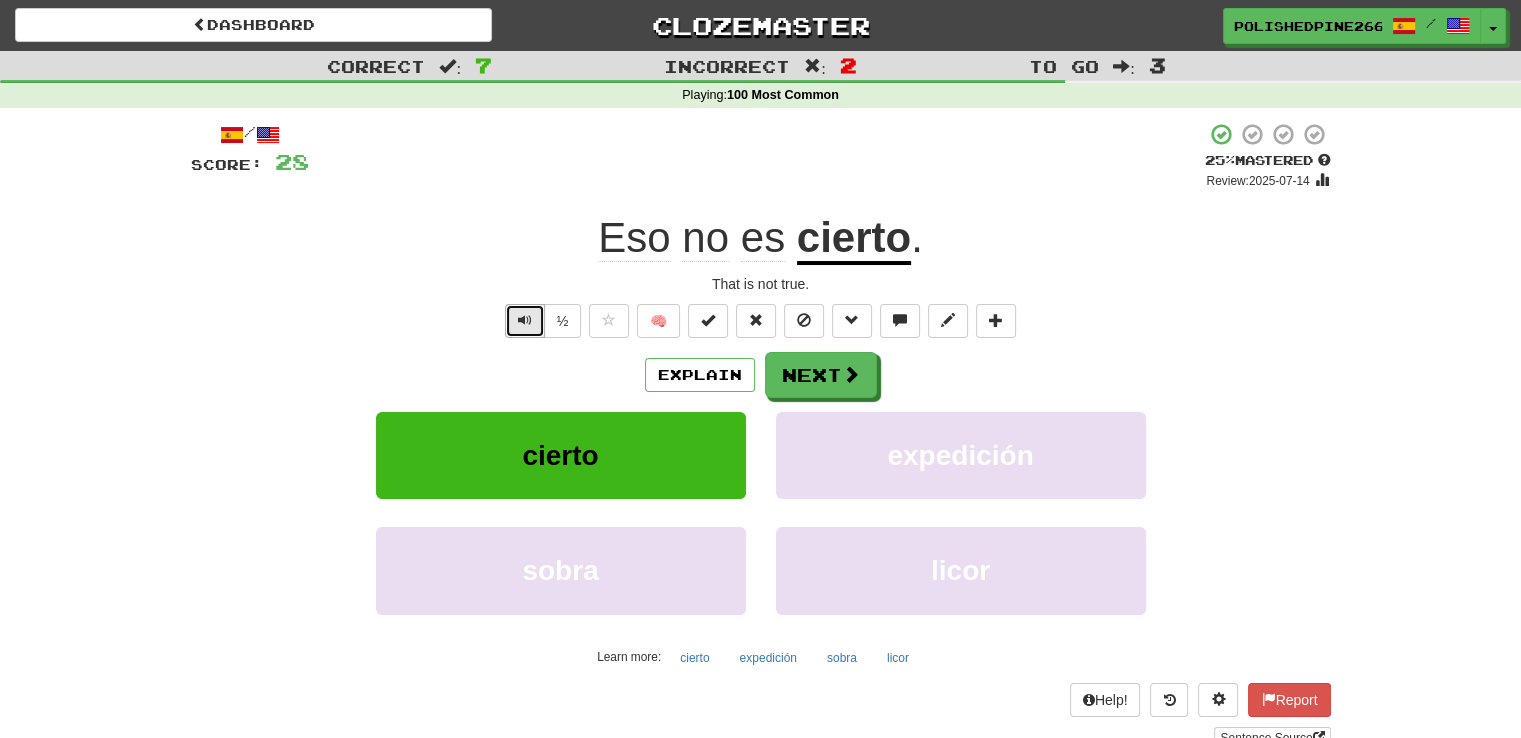 click at bounding box center [525, 320] 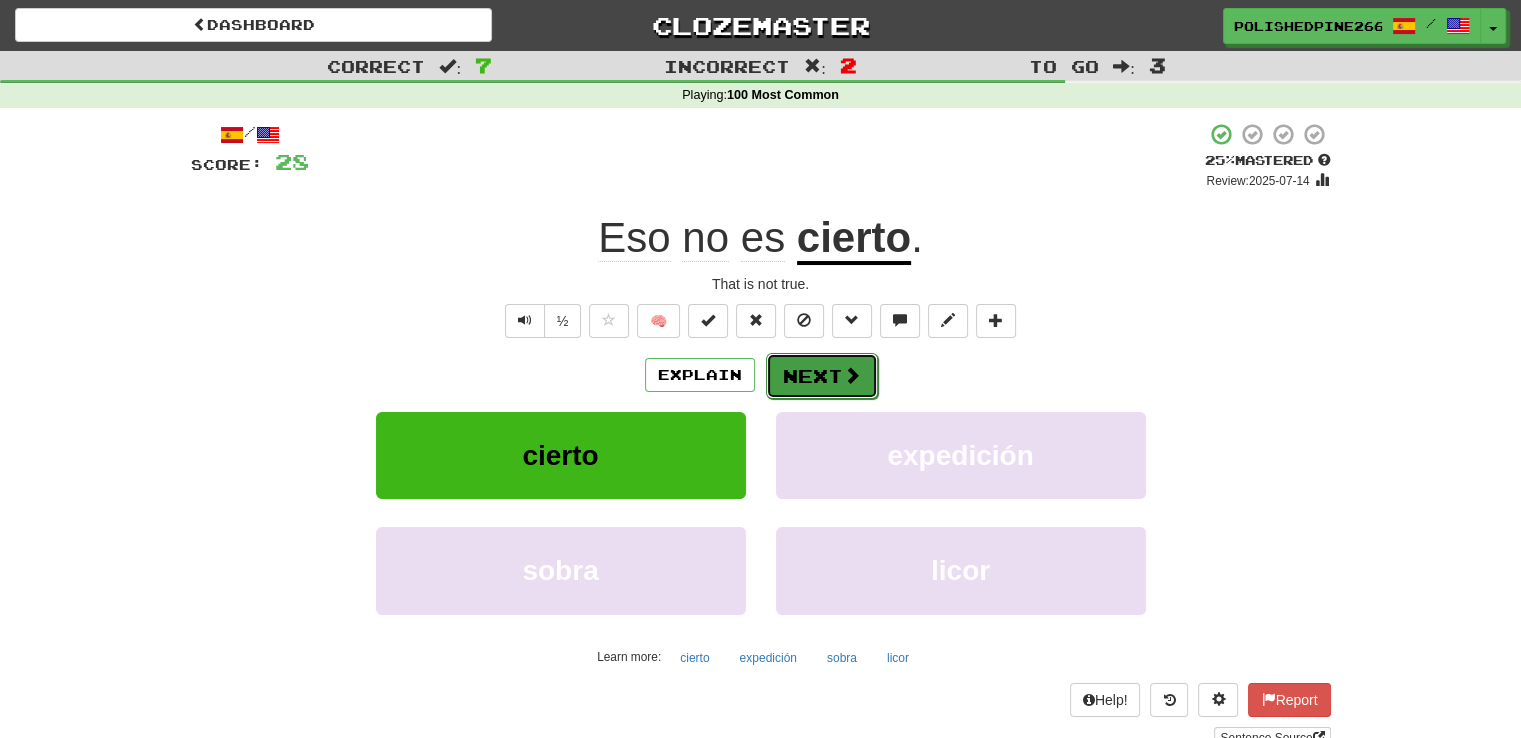 click on "Next" at bounding box center [822, 376] 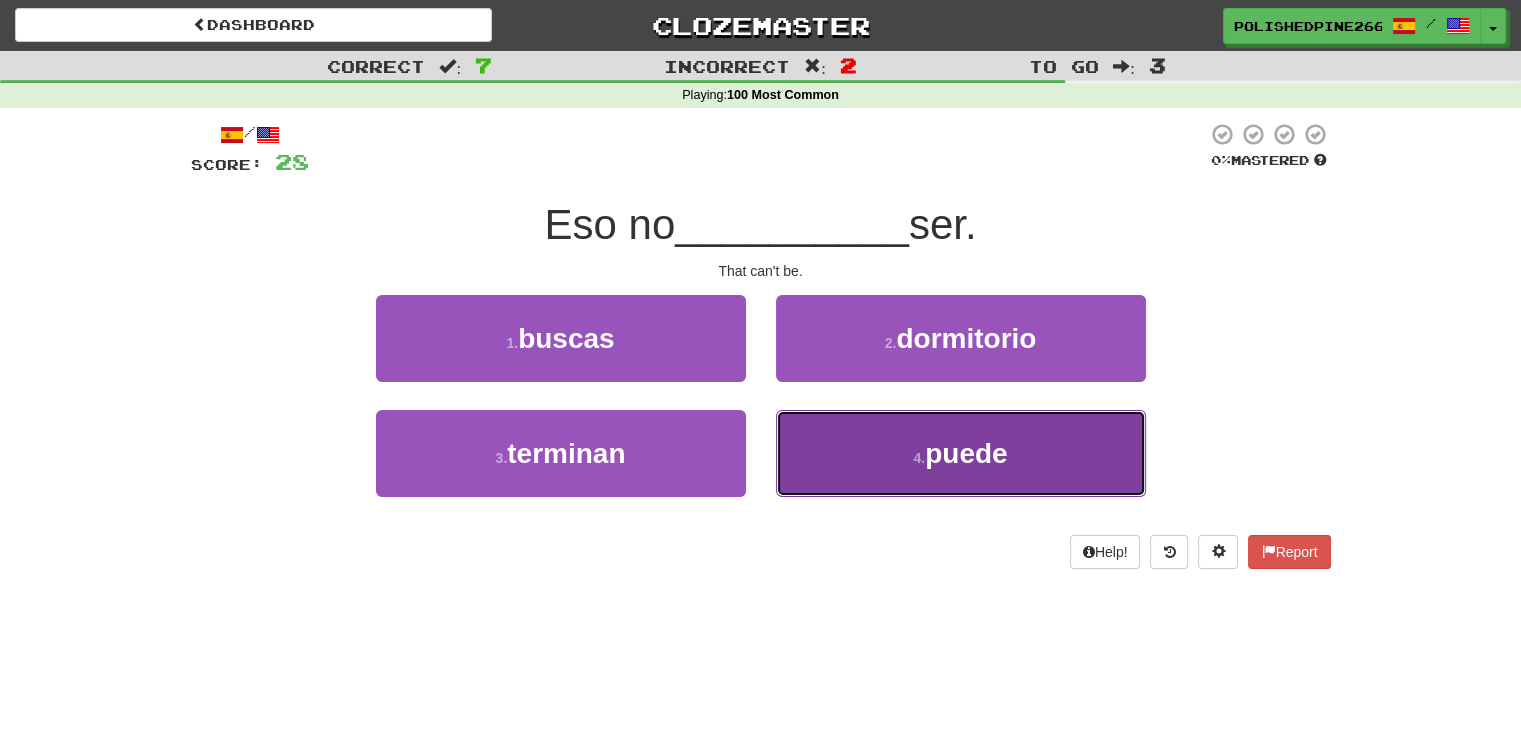 click on "4 .  puede" at bounding box center [961, 453] 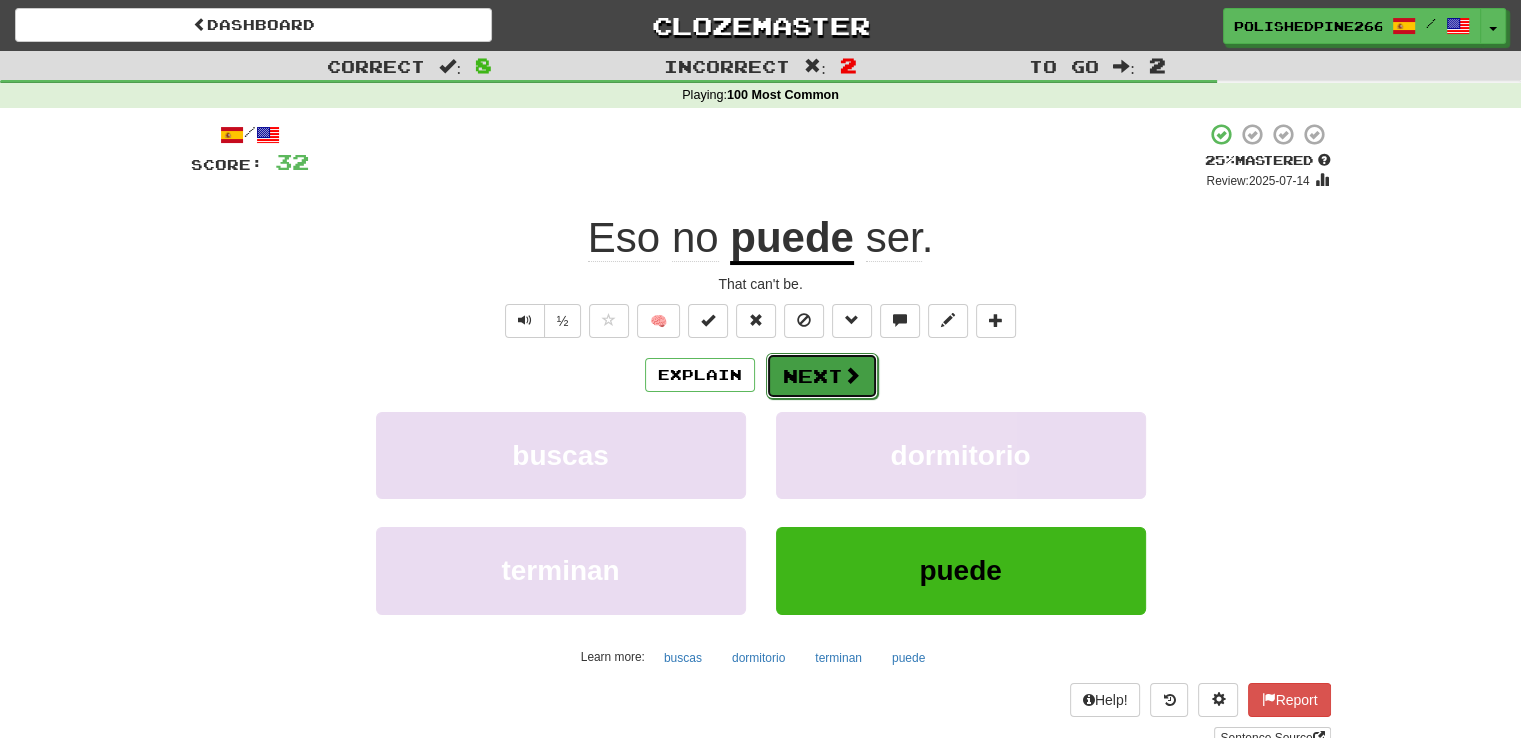 click on "Next" at bounding box center [822, 376] 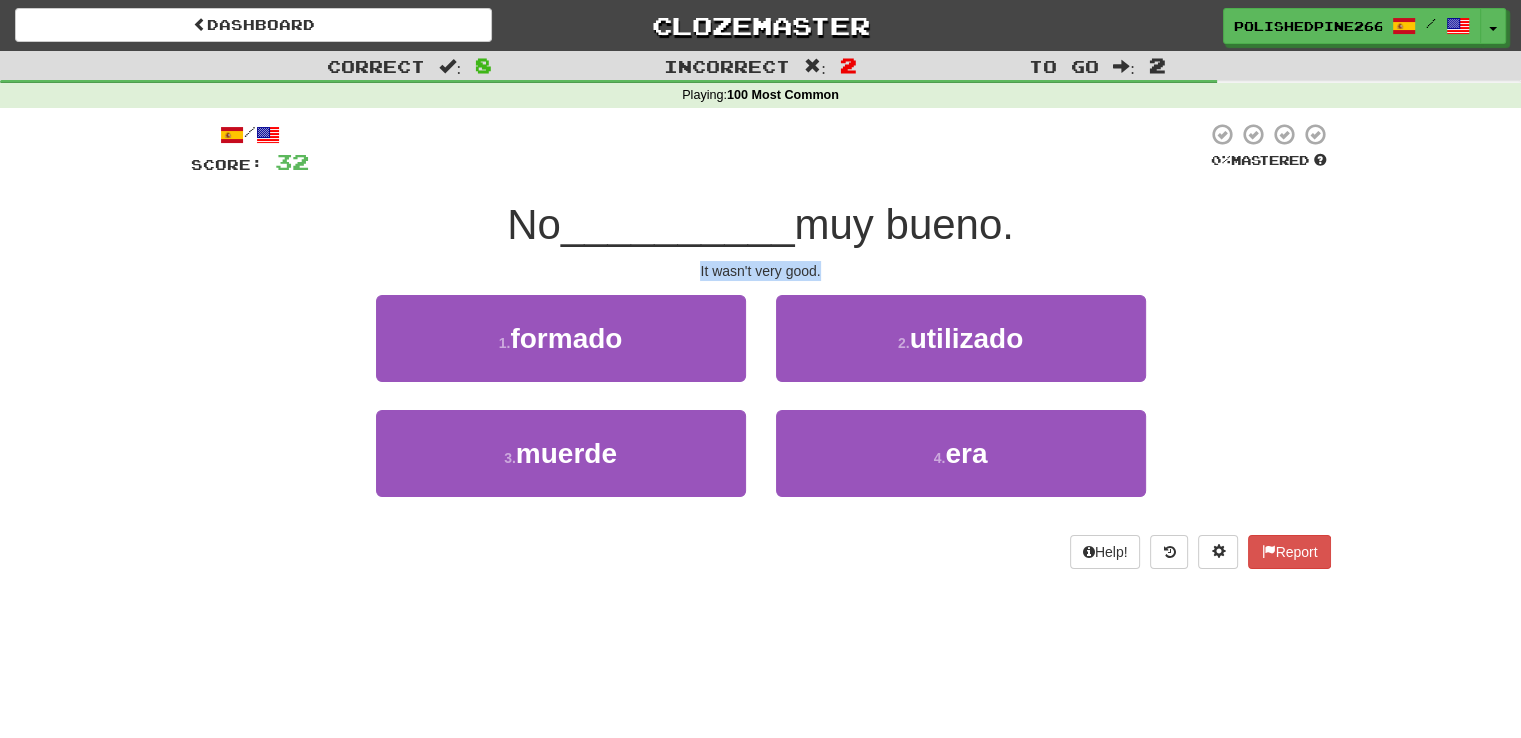 drag, startPoint x: 691, startPoint y: 273, endPoint x: 868, endPoint y: 273, distance: 177 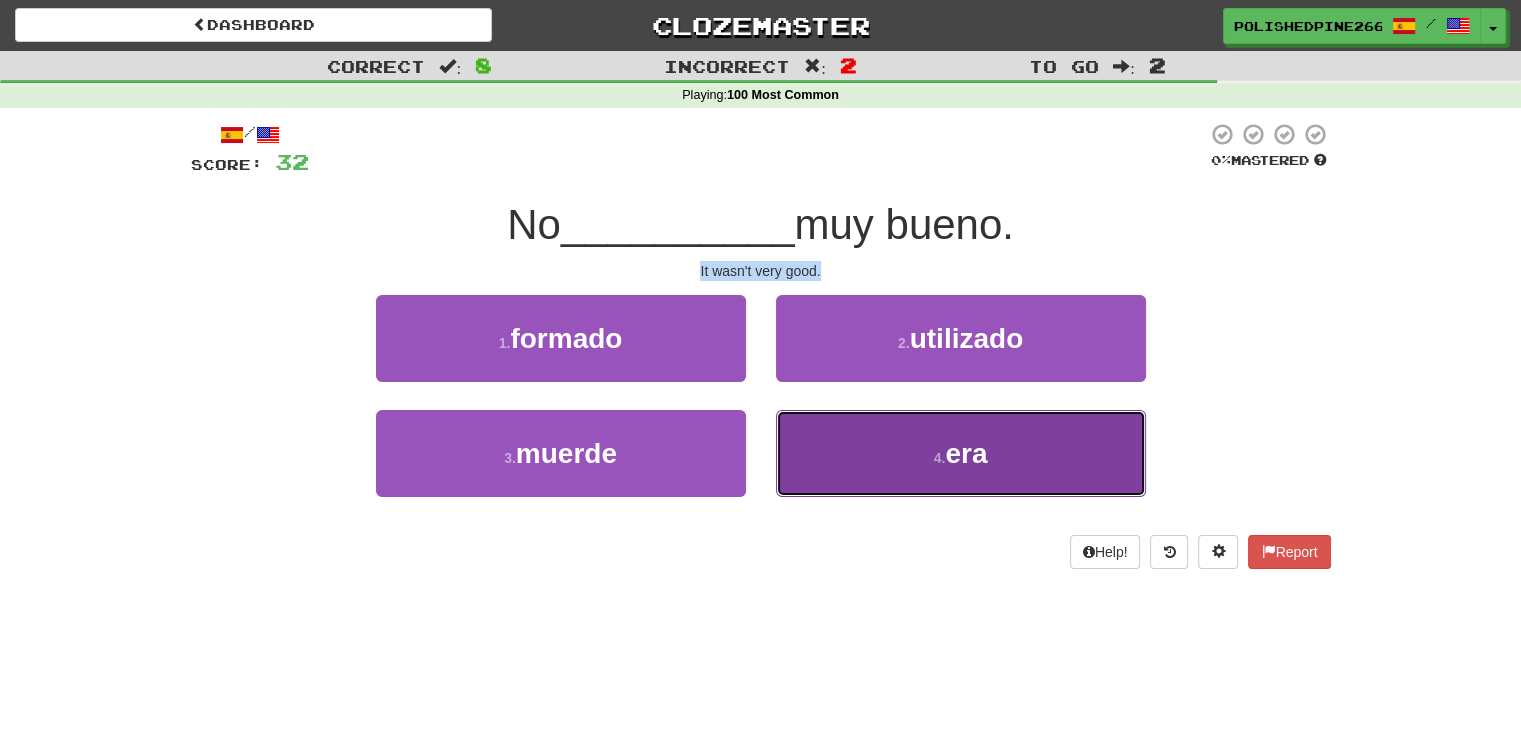 click on "4 .  era" at bounding box center (961, 453) 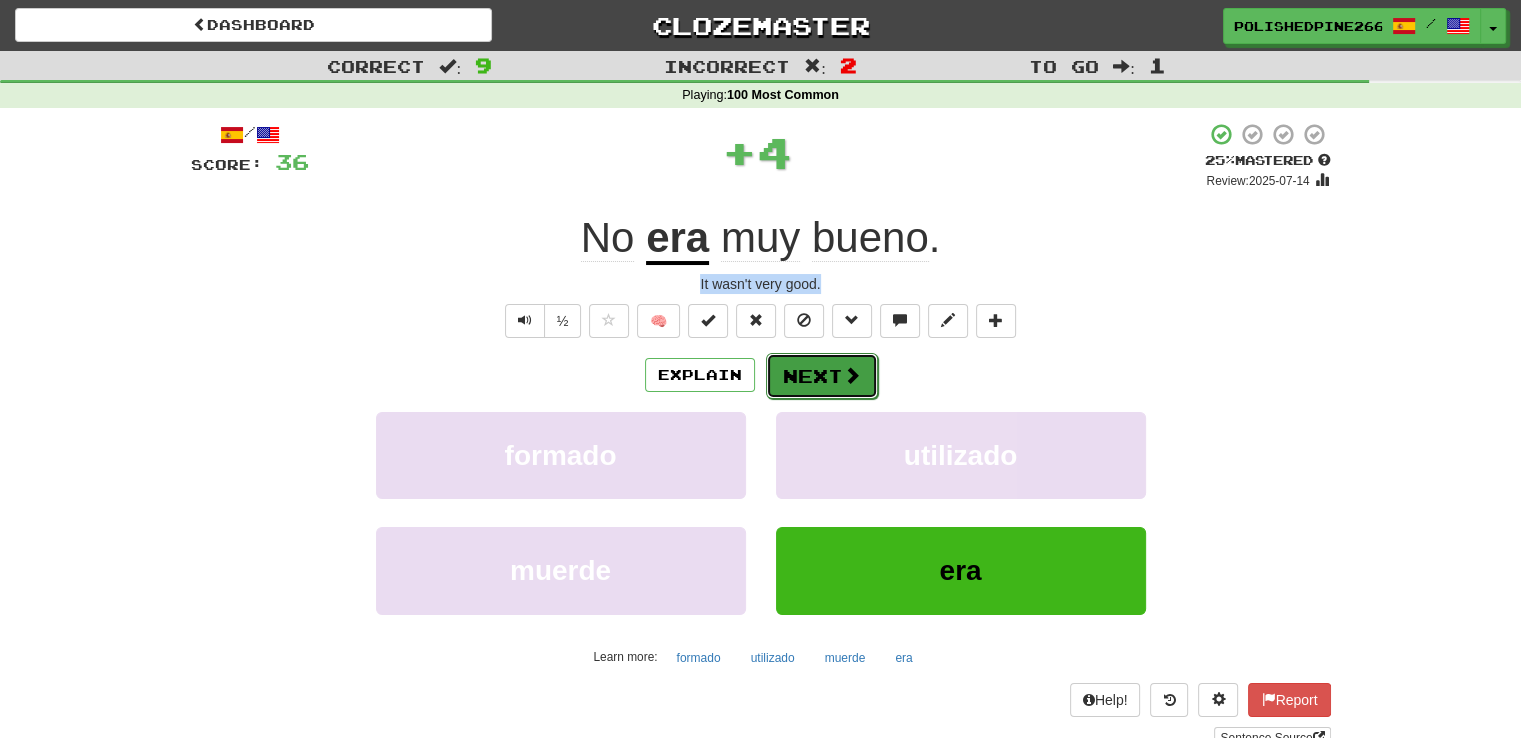 click on "Next" at bounding box center (822, 376) 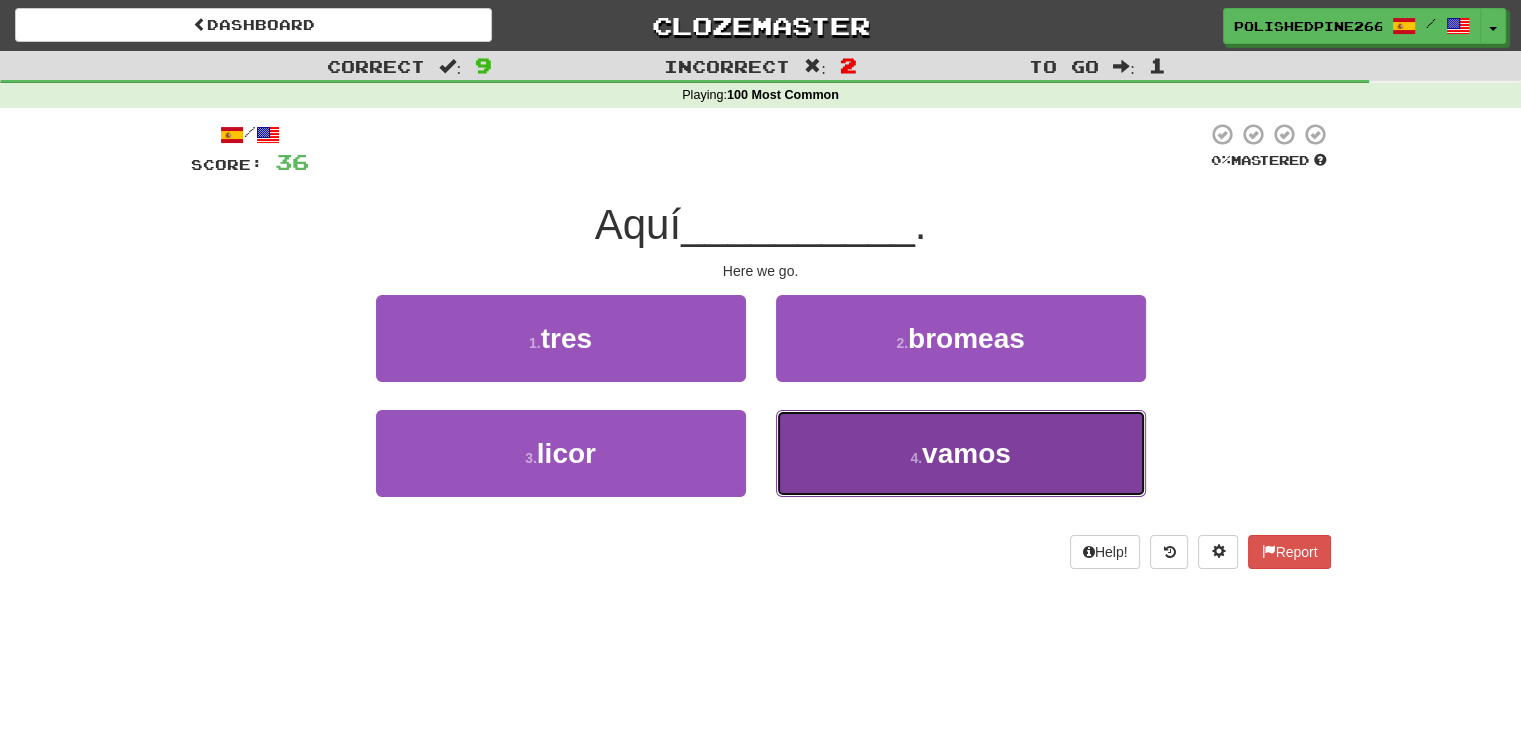 click on "4 .  vamos" at bounding box center [961, 453] 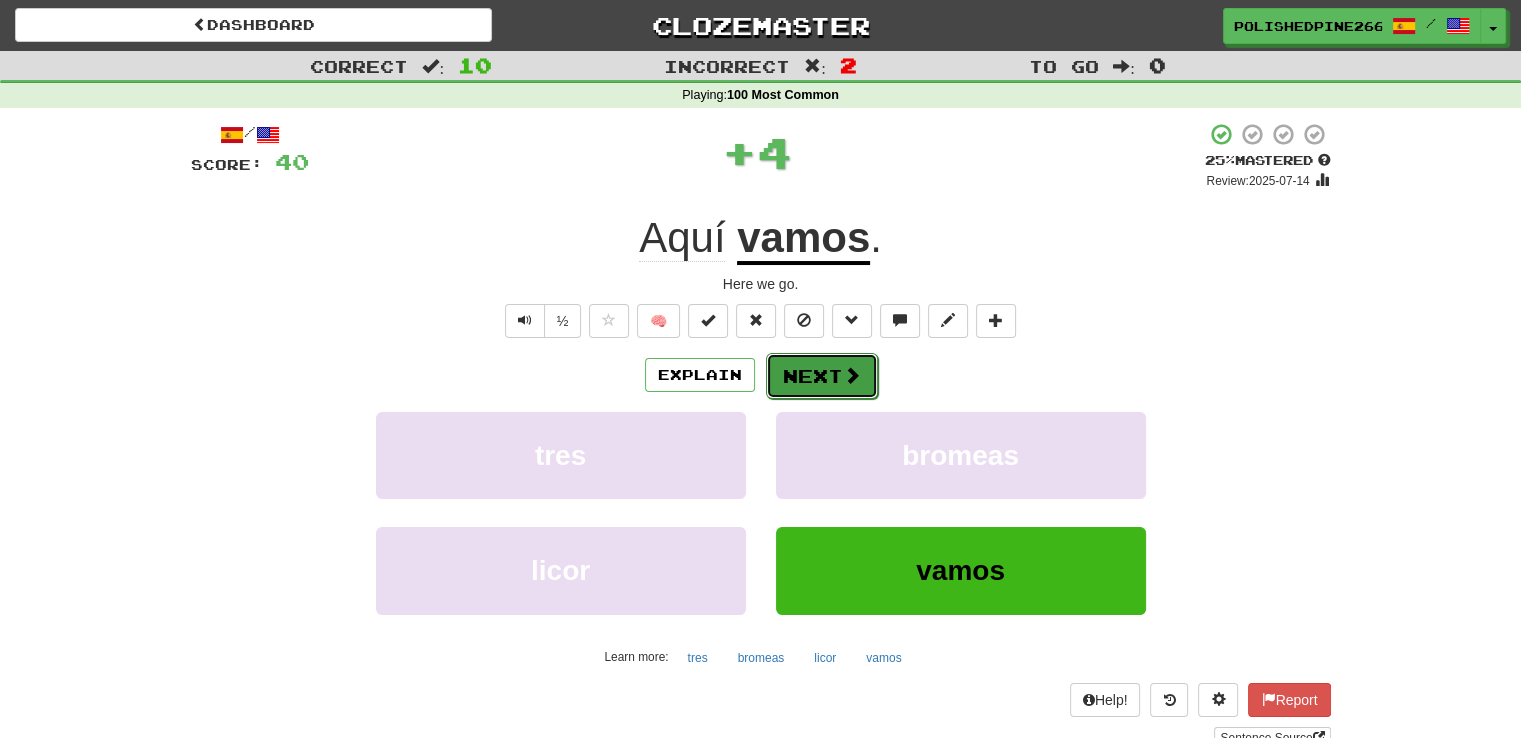 click on "Next" at bounding box center (822, 376) 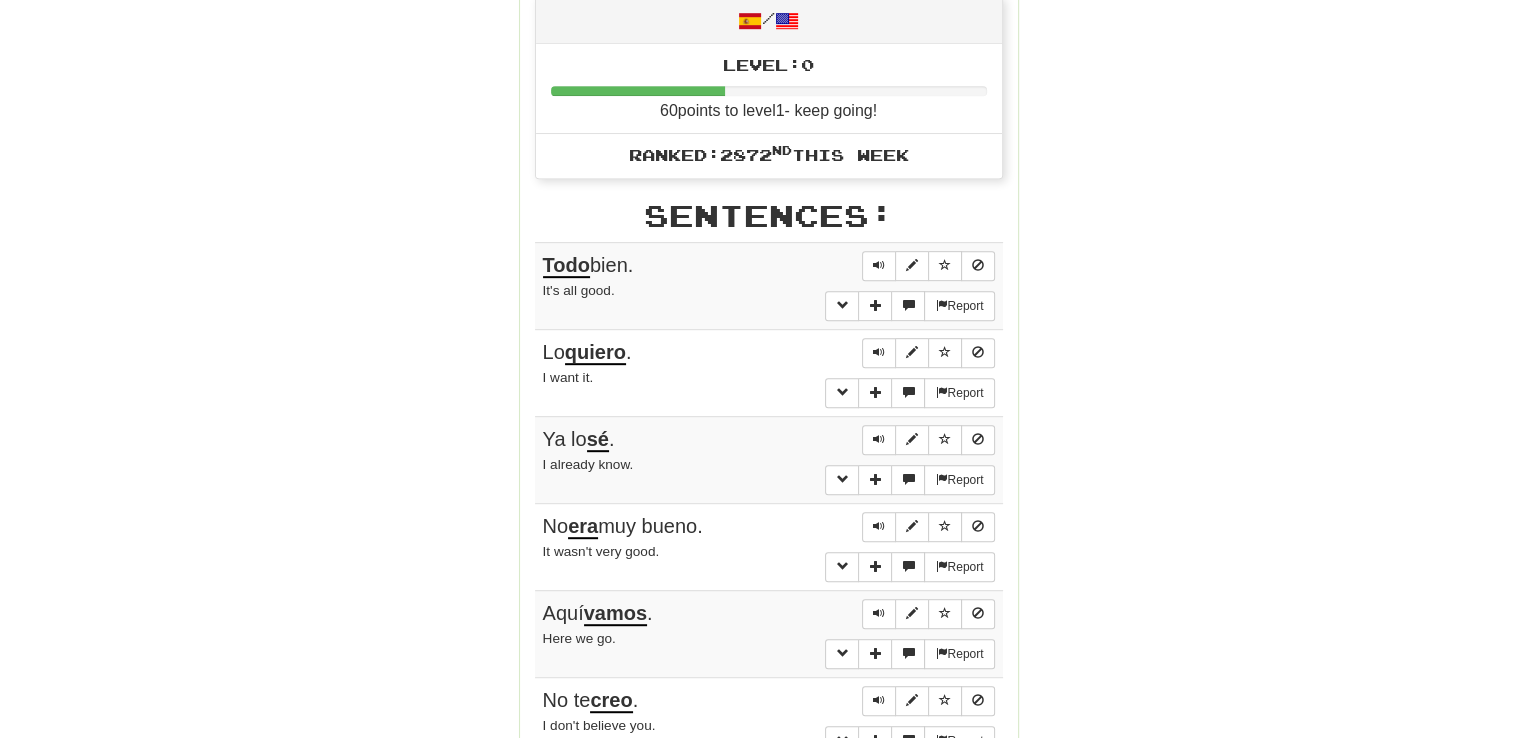 scroll, scrollTop: 1000, scrollLeft: 0, axis: vertical 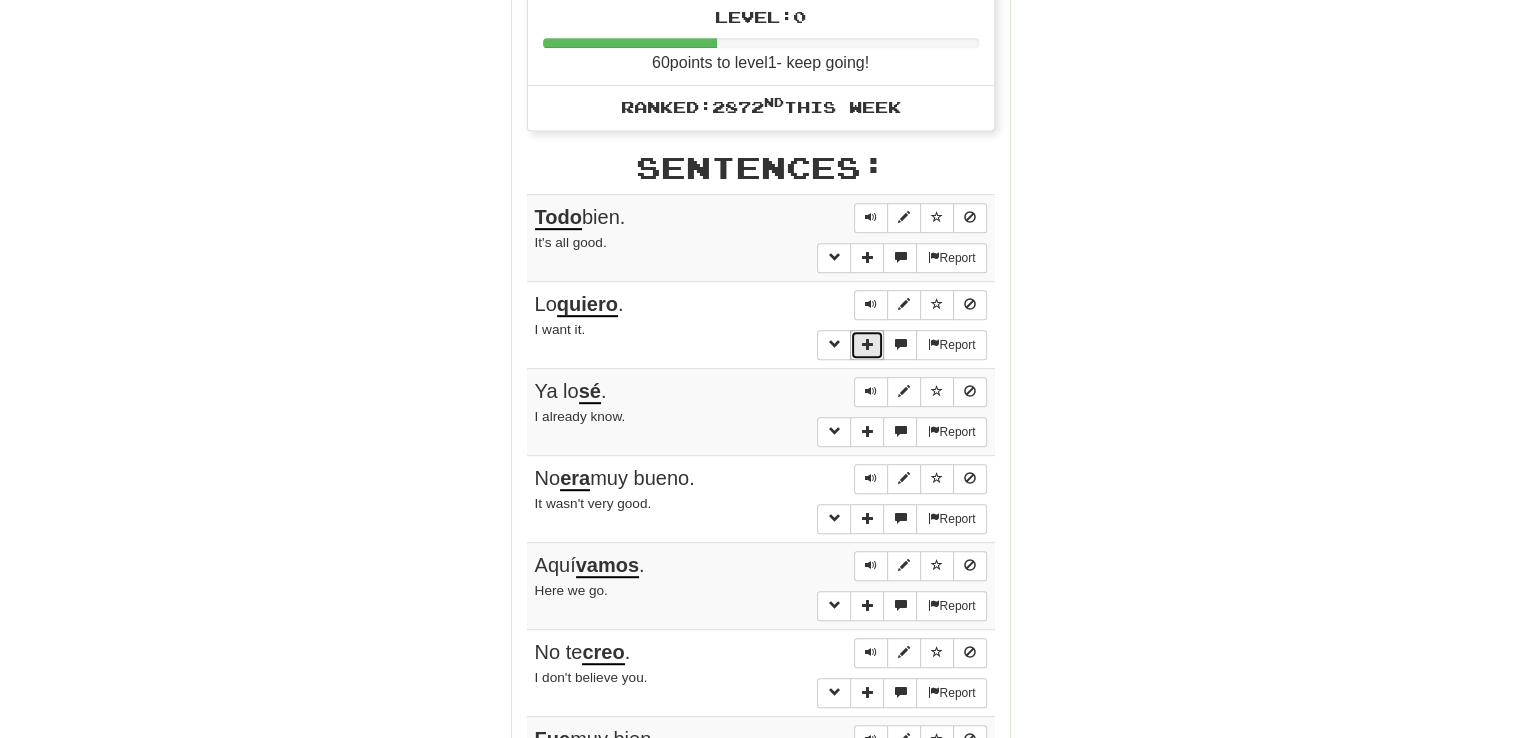 click at bounding box center (867, 344) 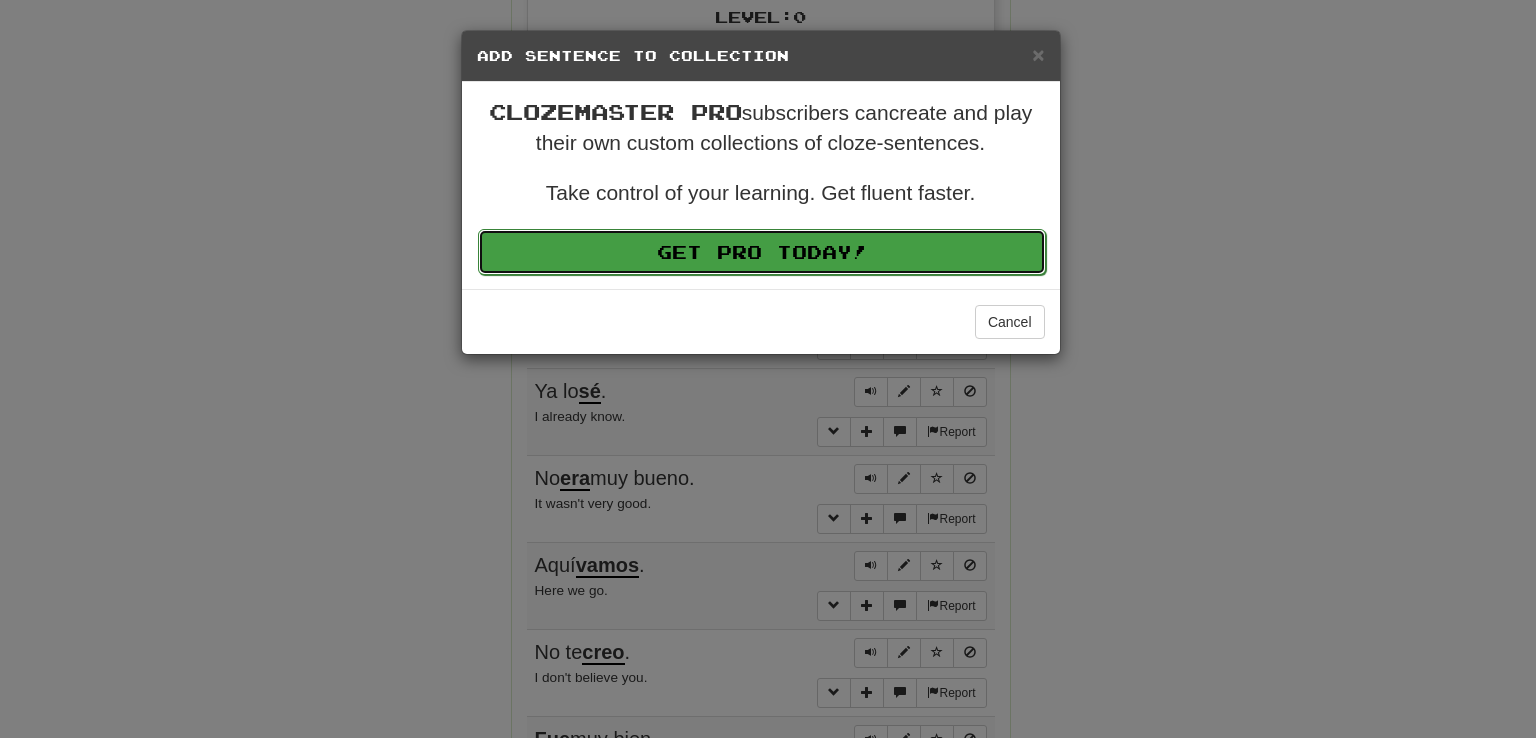 click on "Get Pro Today!" at bounding box center [762, 252] 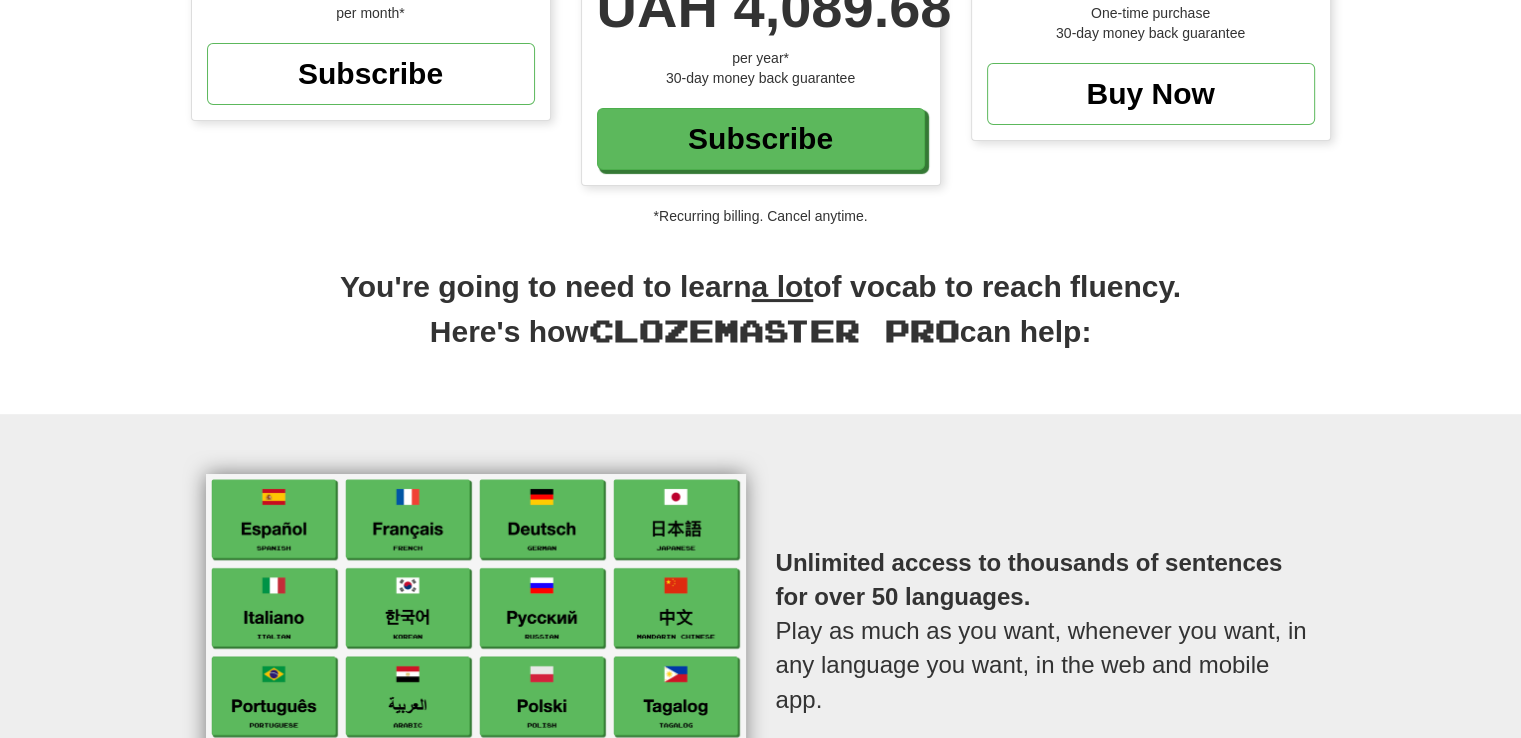 scroll, scrollTop: 0, scrollLeft: 0, axis: both 